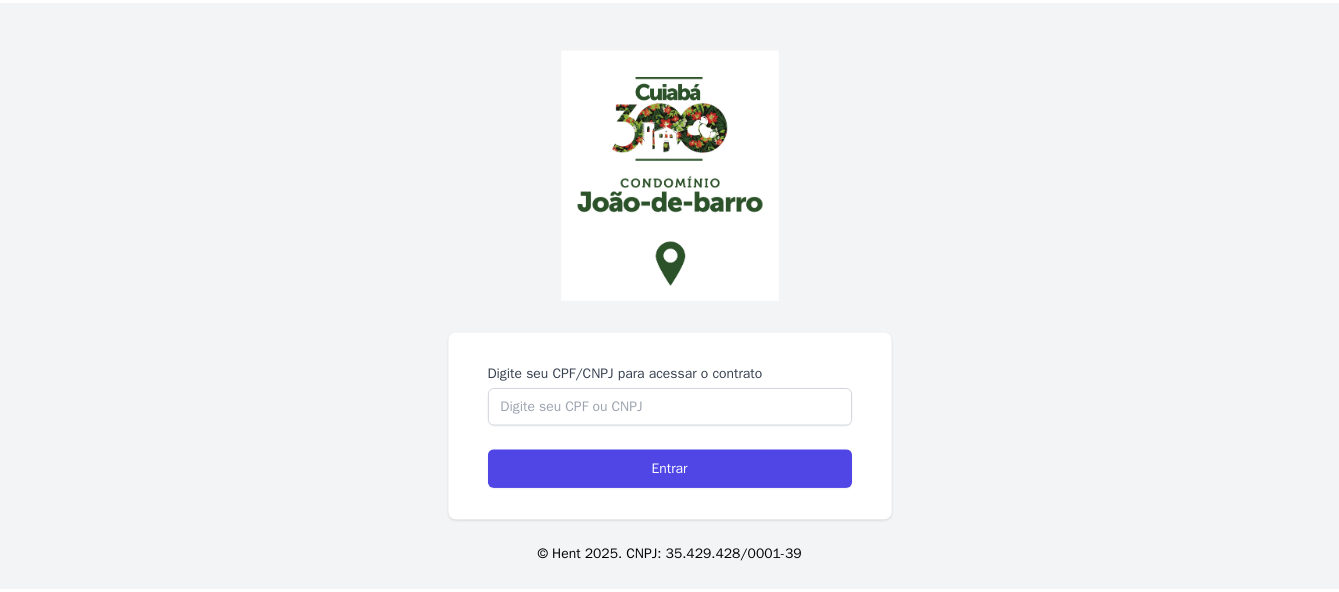 scroll, scrollTop: 0, scrollLeft: 0, axis: both 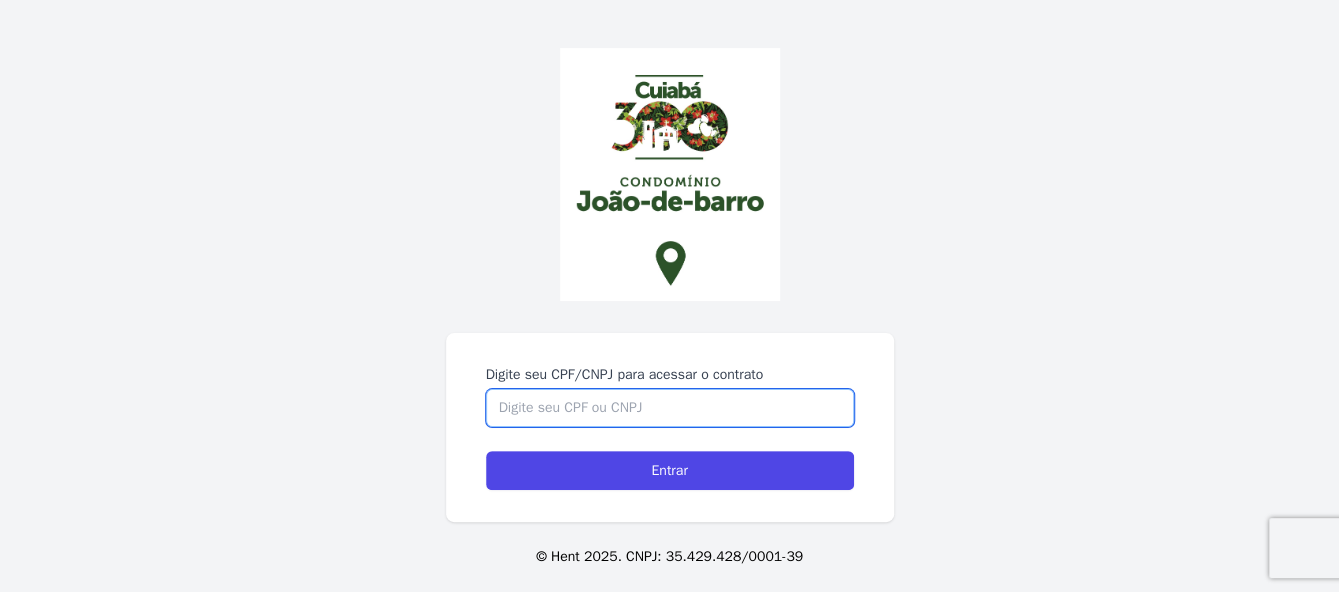 click on "Digite seu CPF/CNPJ para acessar o contrato" at bounding box center (670, 408) 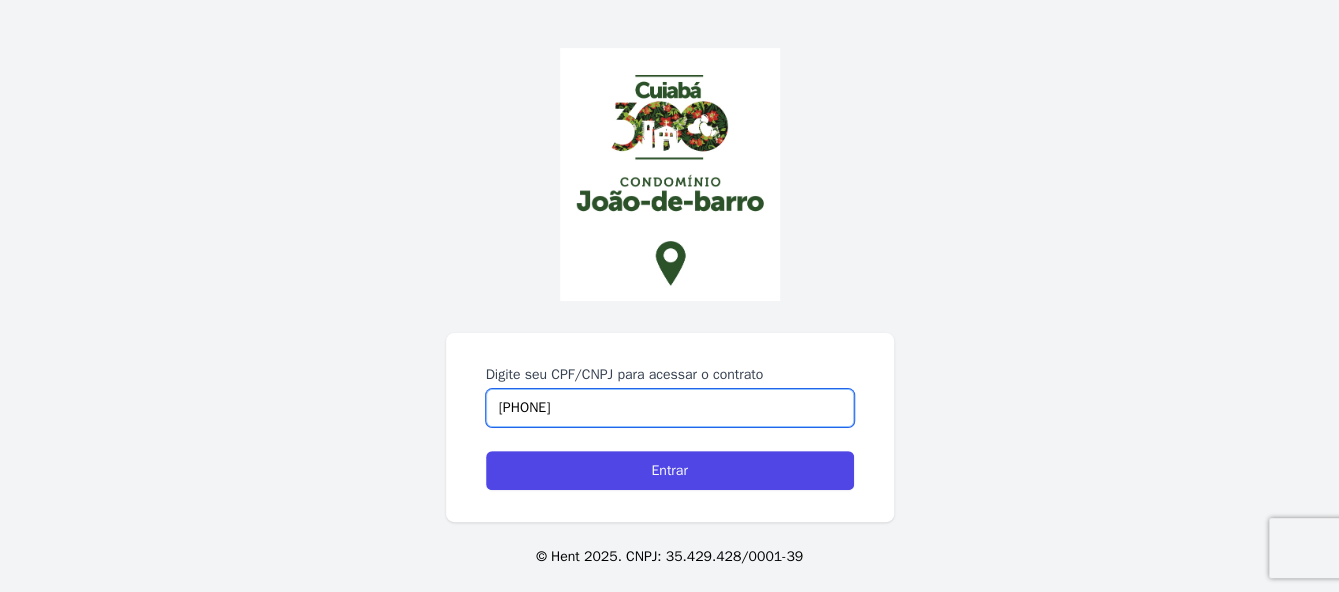 type on "[PHONE]" 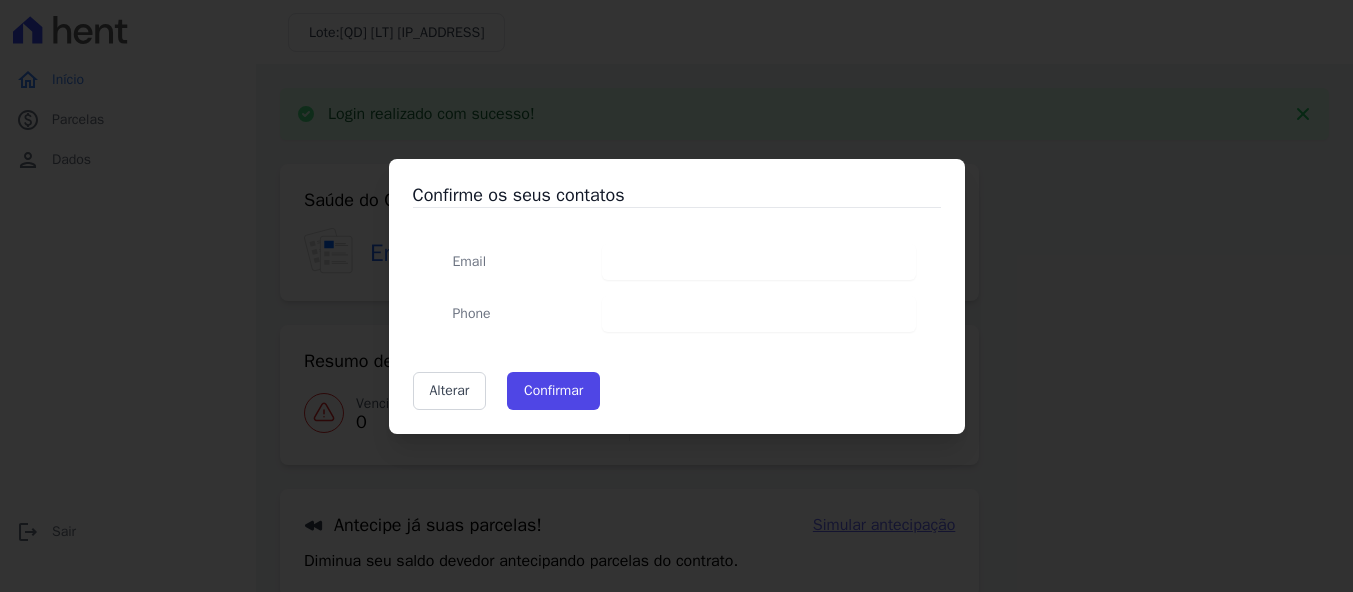 scroll, scrollTop: 0, scrollLeft: 0, axis: both 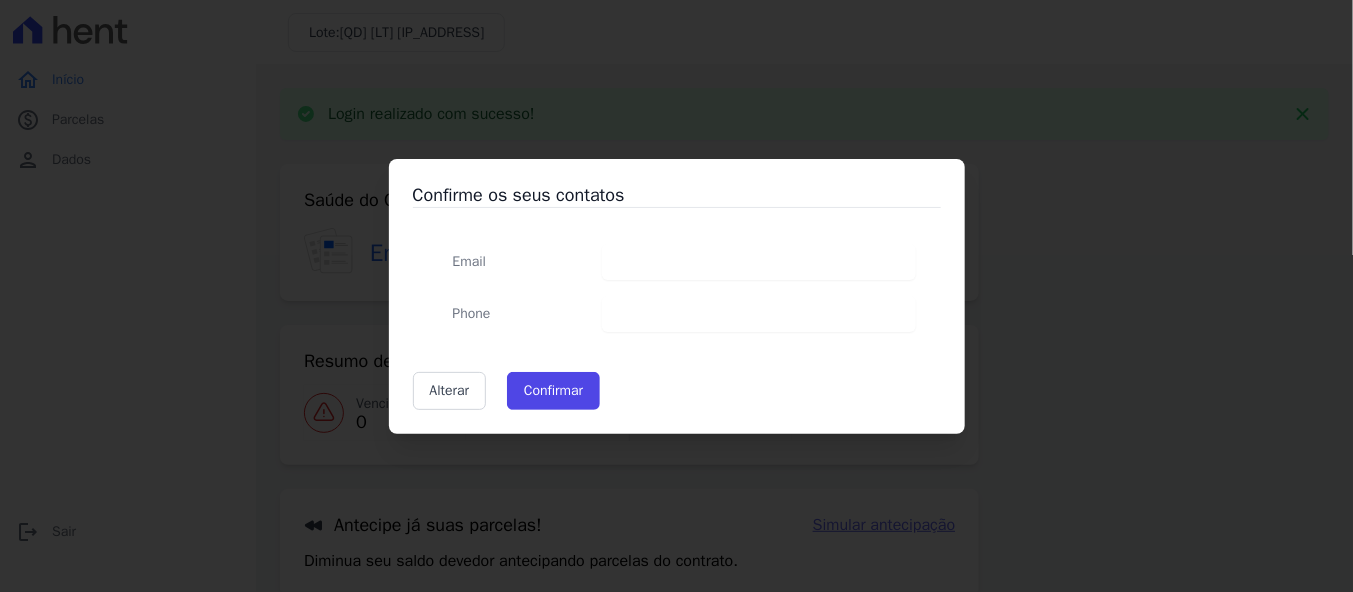 click on "Phone" at bounding box center [511, 314] 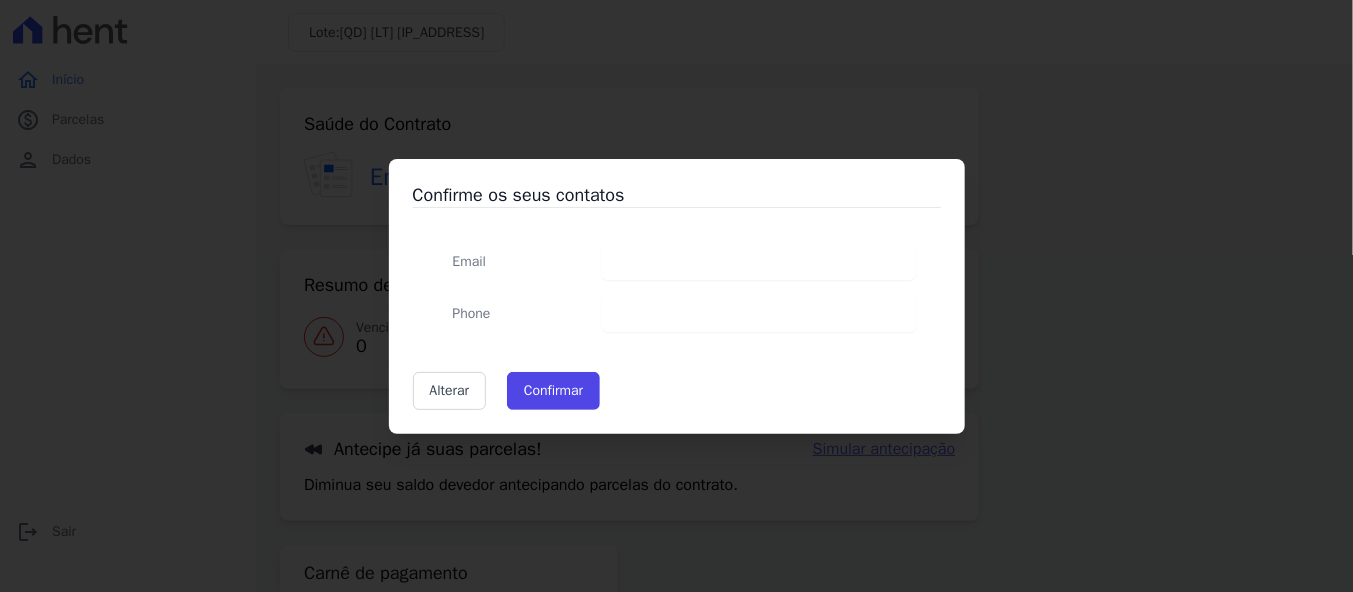 click at bounding box center (759, 314) 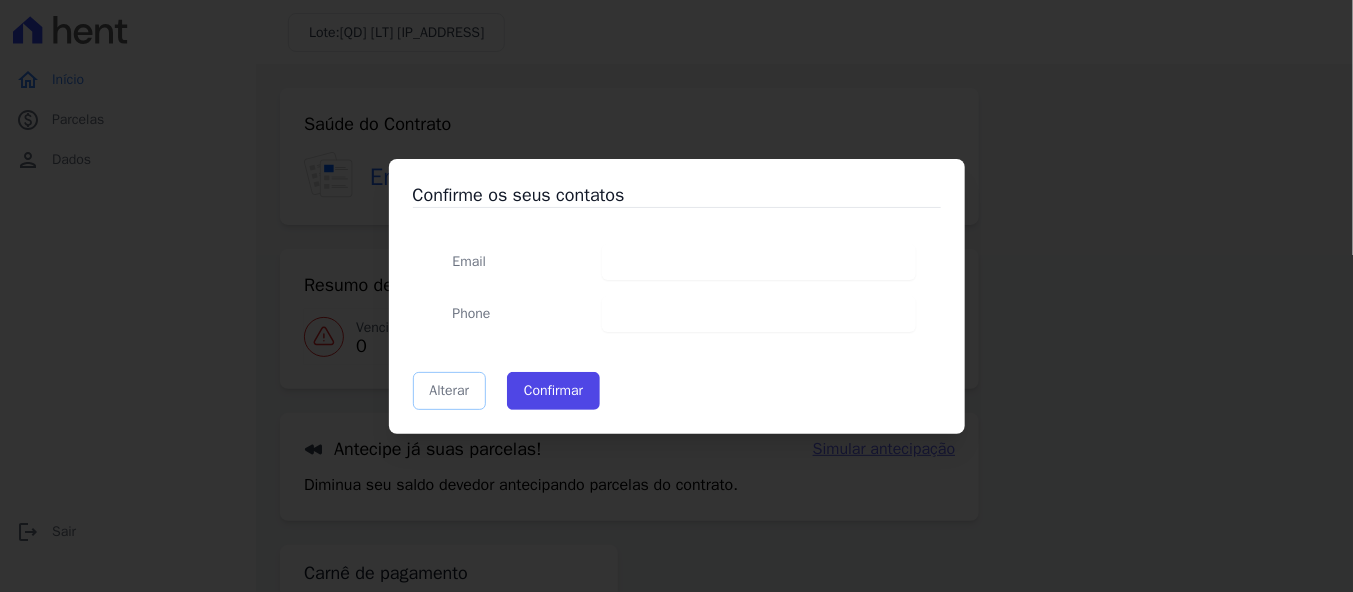click on "Alterar" at bounding box center (450, 391) 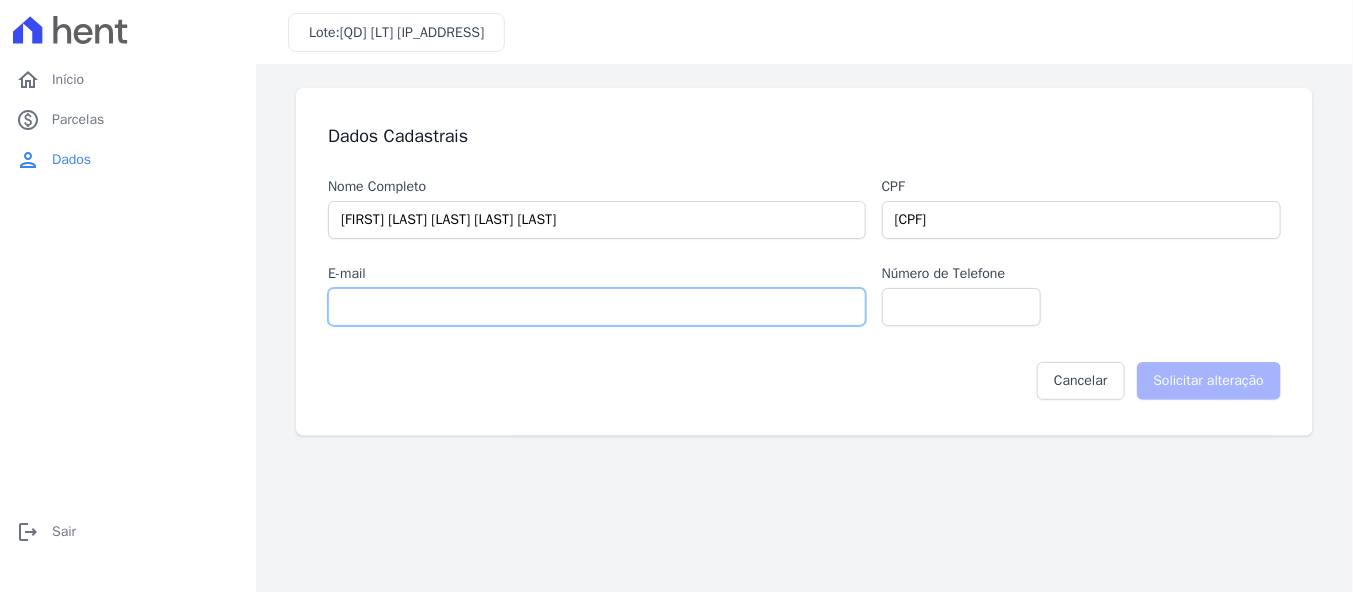 click on "E-mail" at bounding box center [597, 307] 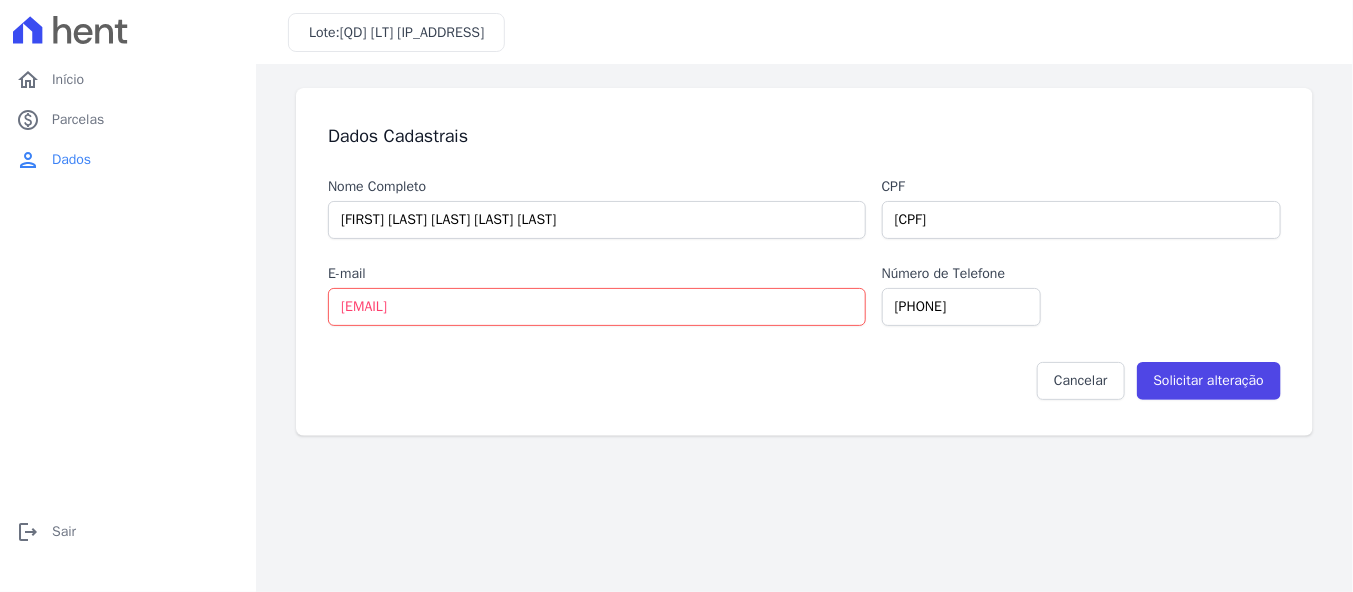 click on "Número de Telefone
[PHONE]" at bounding box center (1012, 294) 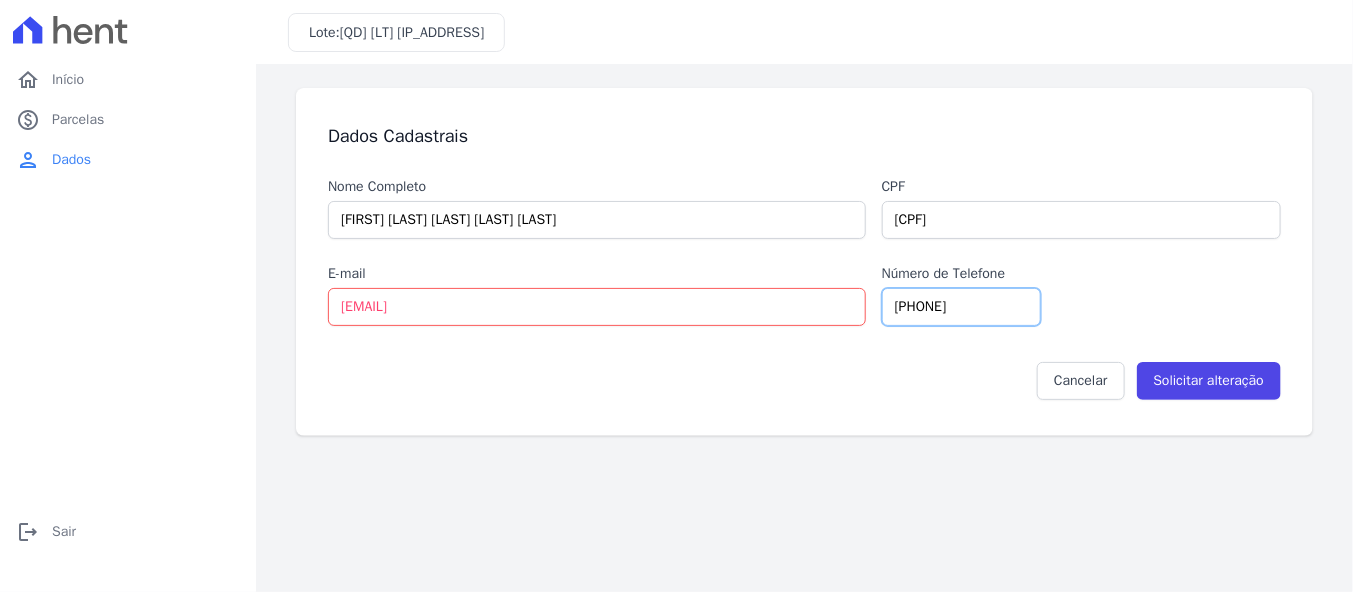 drag, startPoint x: 990, startPoint y: 309, endPoint x: 878, endPoint y: 311, distance: 112.01785 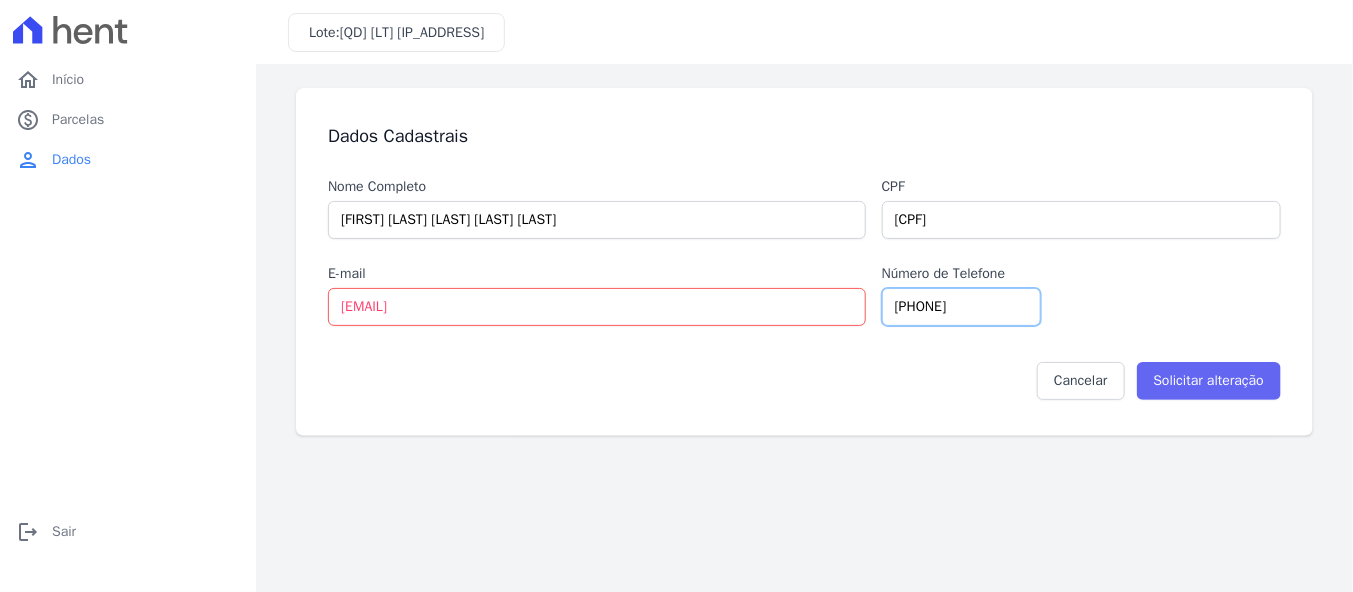 type on "[PHONE]" 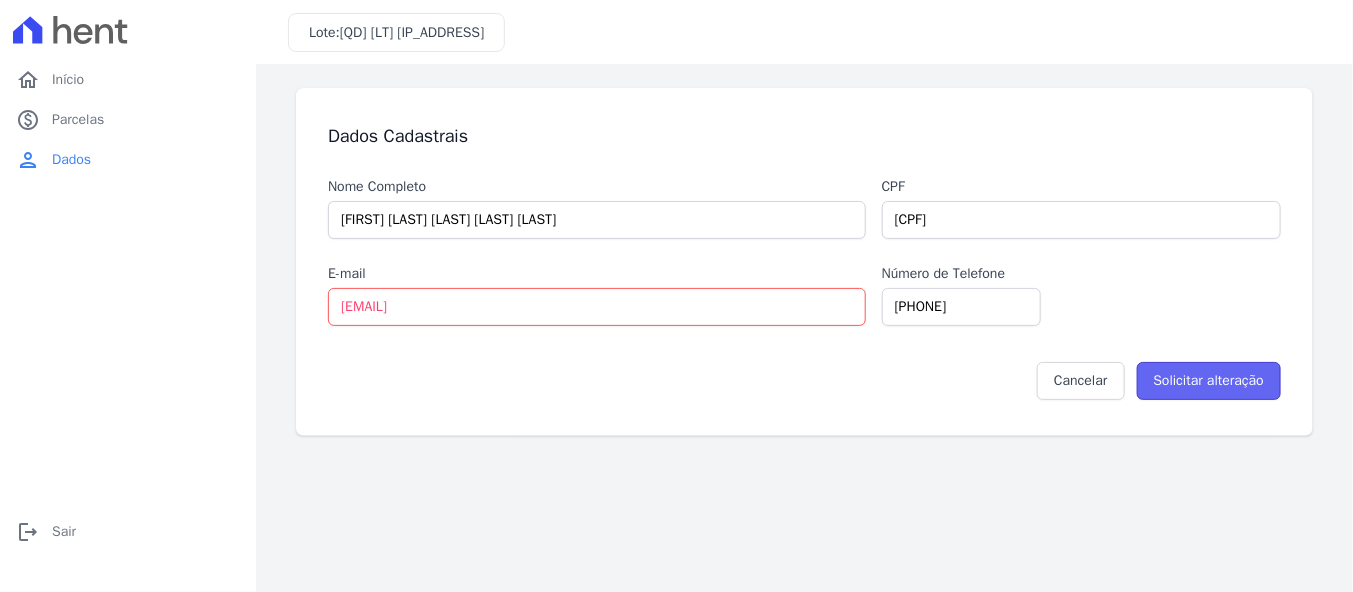 click on "Solicitar alteração" at bounding box center (1209, 381) 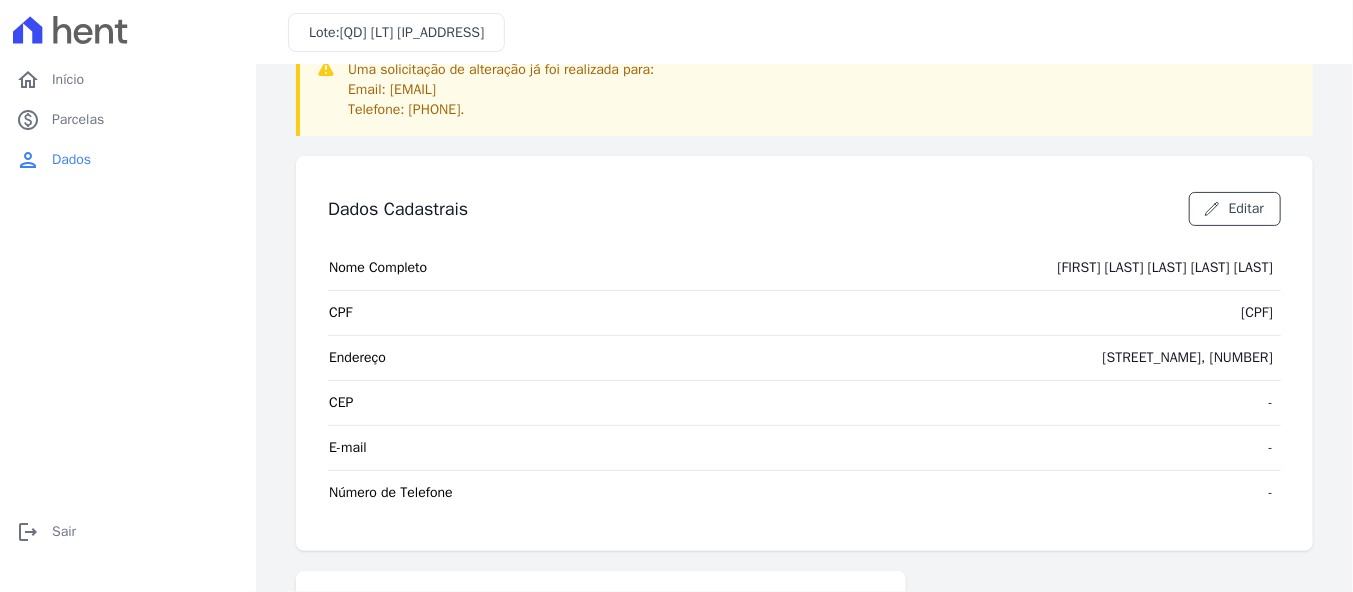 scroll, scrollTop: 0, scrollLeft: 0, axis: both 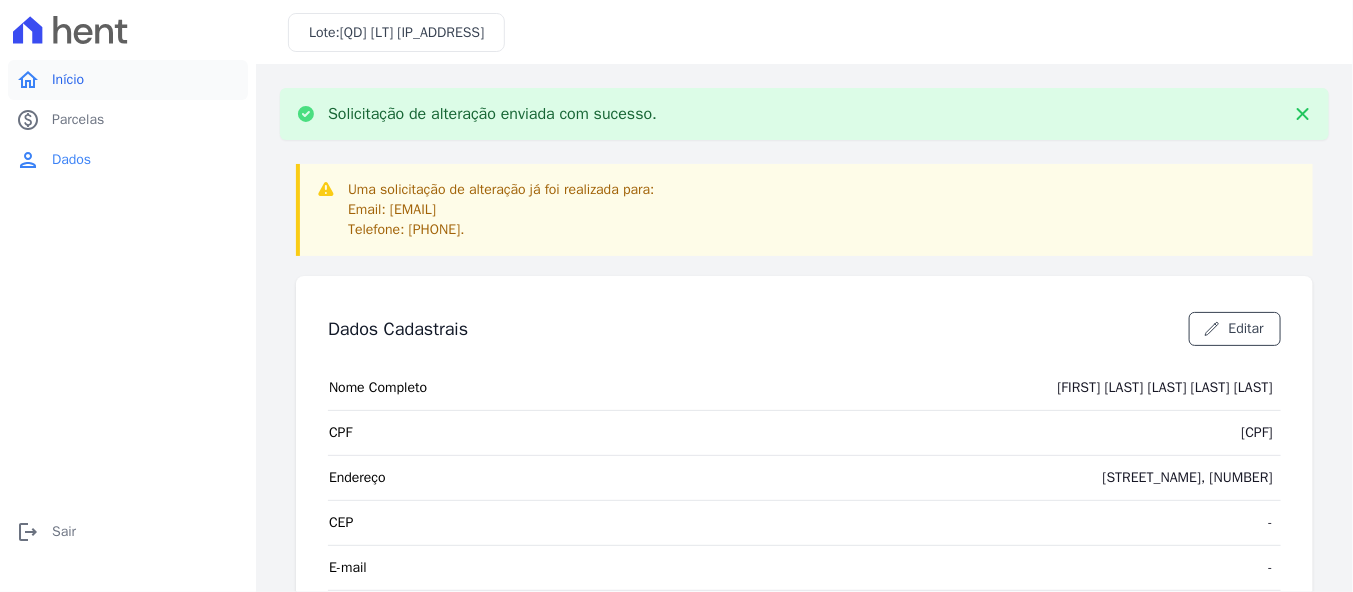 click on "home Início" at bounding box center [128, 80] 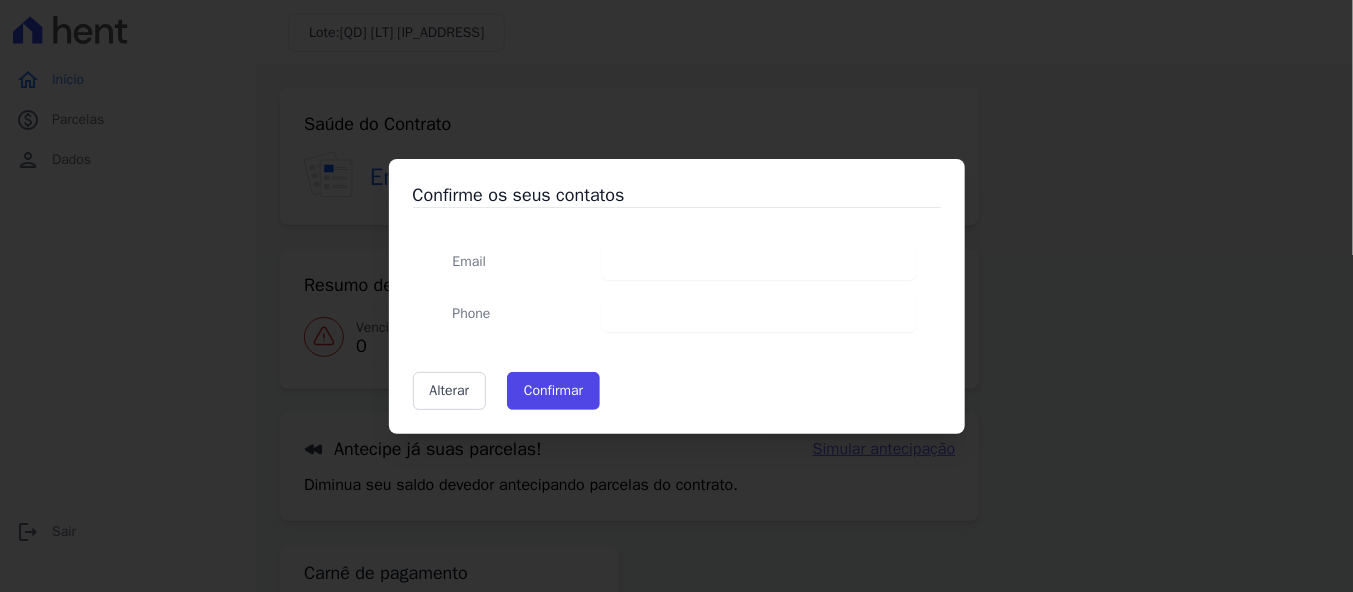 click at bounding box center (759, 262) 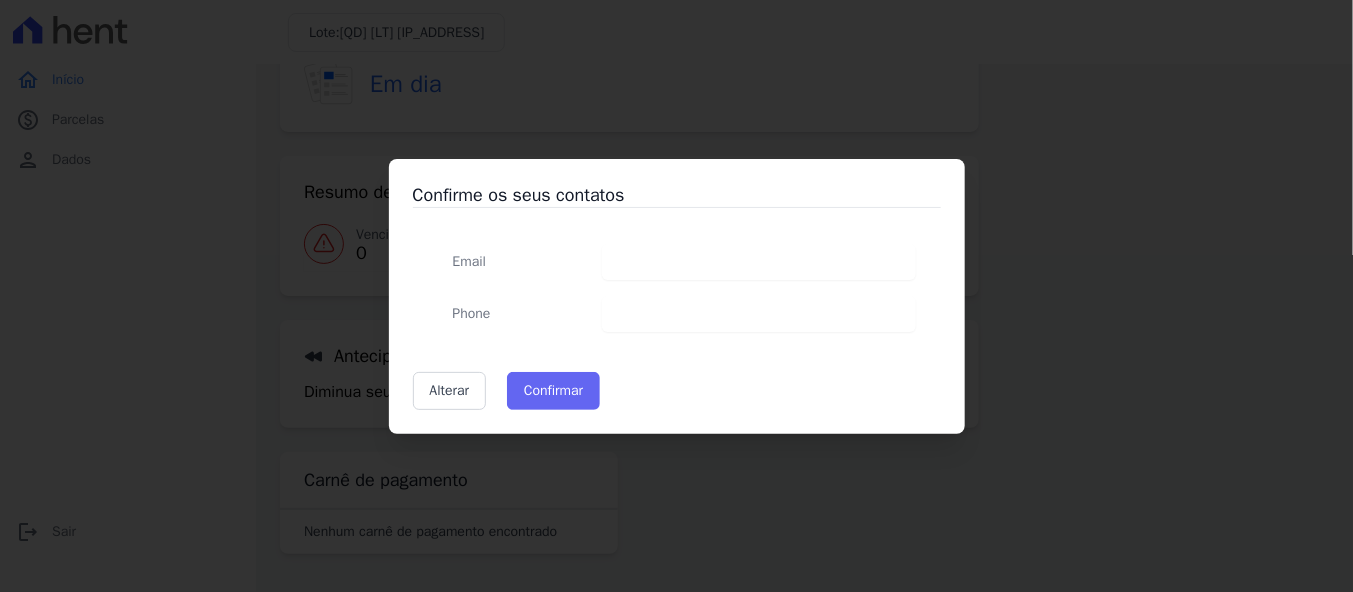 scroll, scrollTop: 95, scrollLeft: 0, axis: vertical 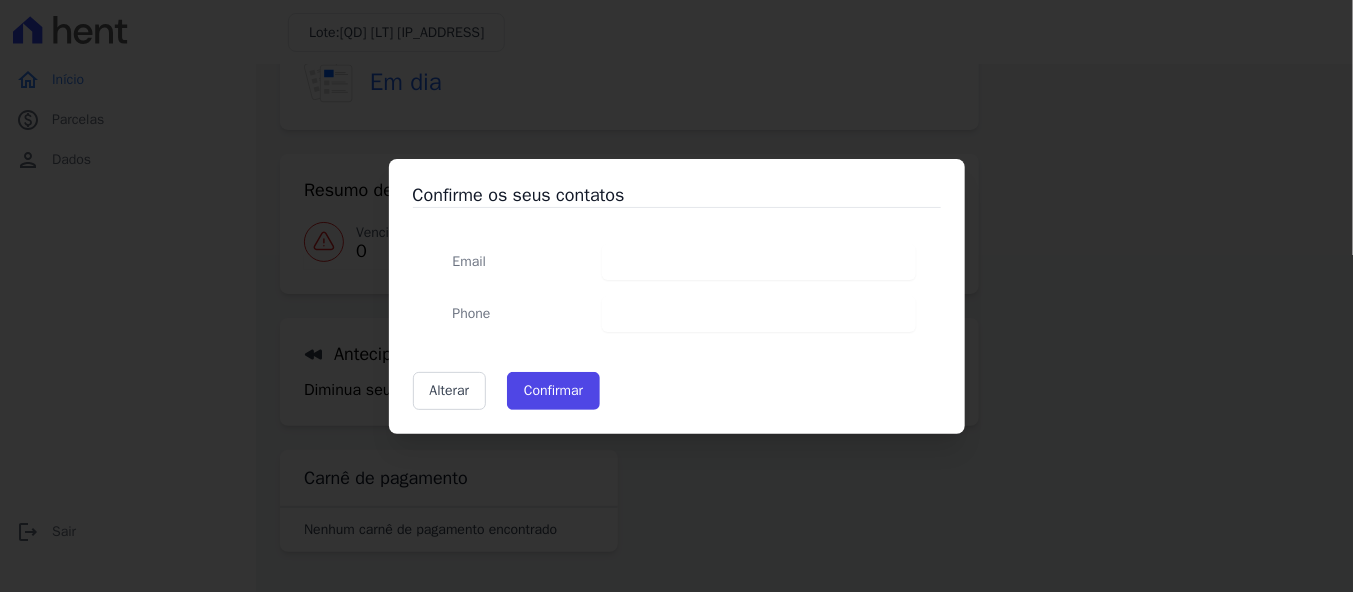 click on "Confirme os seus contatos
Email
Phone
Alterar
Confirmar
Aguarde...
Confirmação dos Dados
Fechar
Atenção
Foi encontrado um problema ao tentar confirmar os dados.
Fechar" at bounding box center [676, 296] 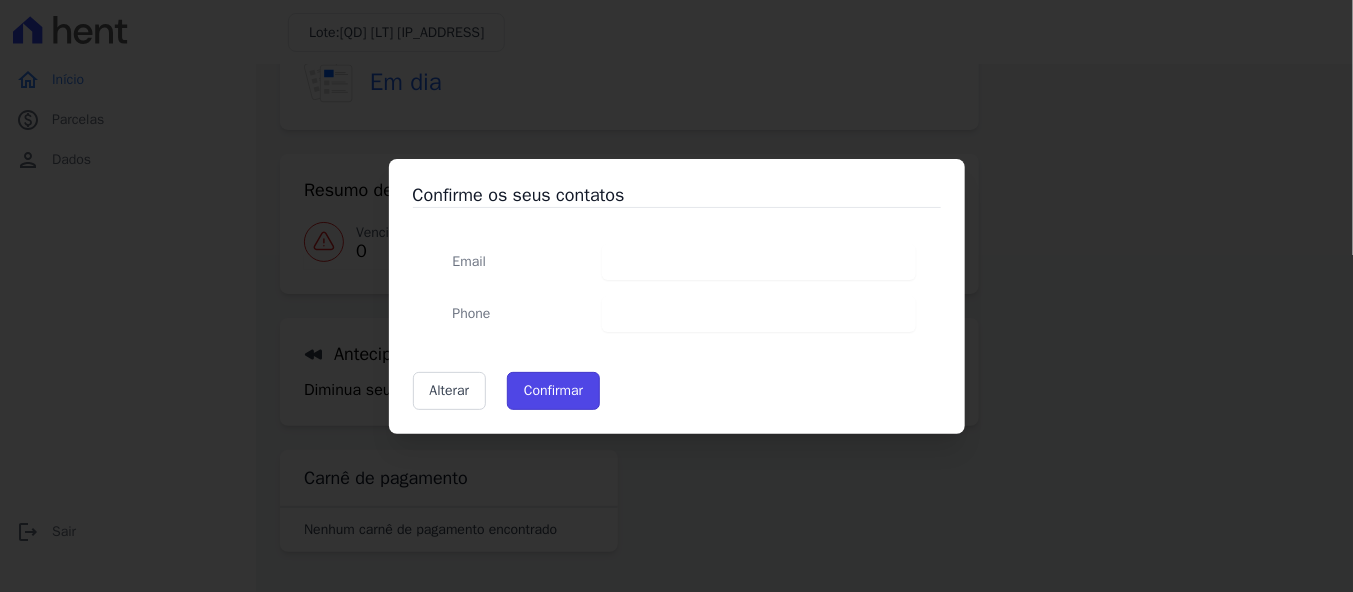 click on "Confirmar" at bounding box center [553, 391] 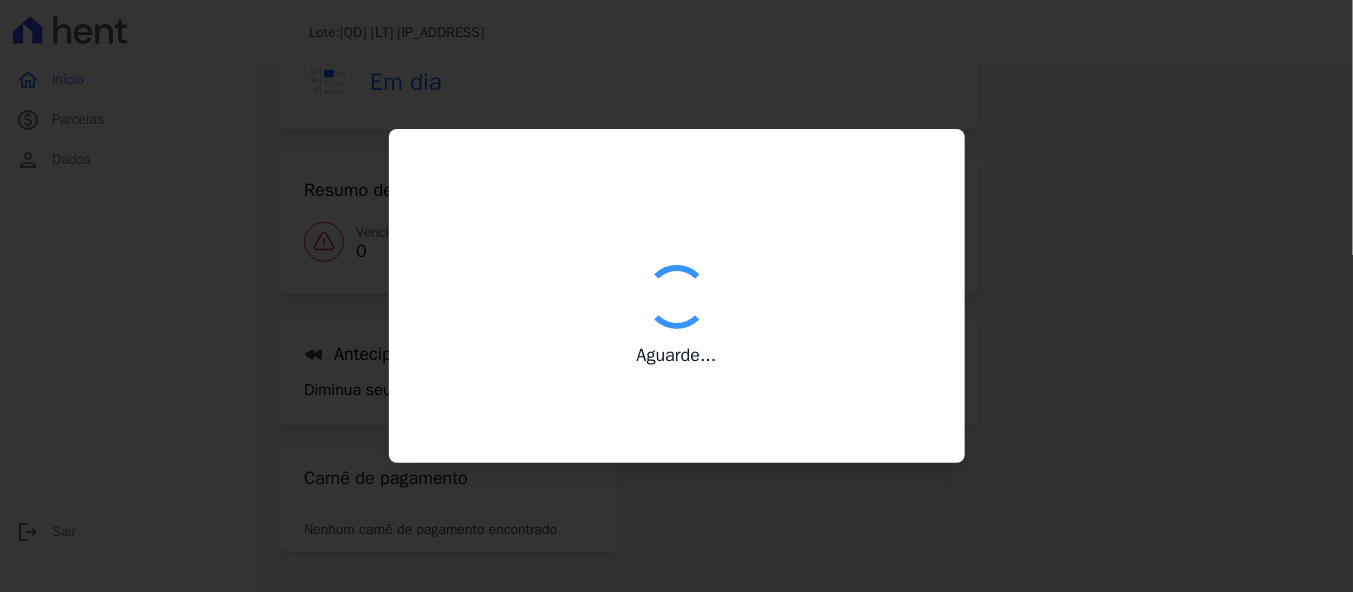 type on "Contatos confirmados com sucesso." 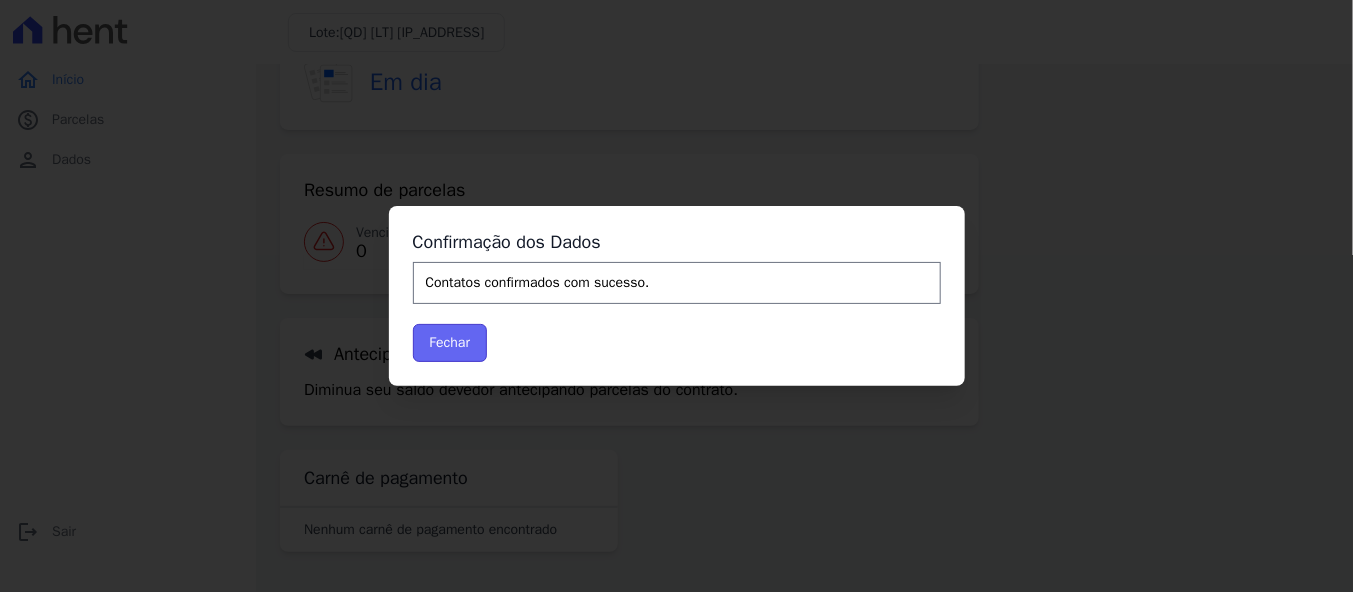 click on "Fechar" at bounding box center [450, 343] 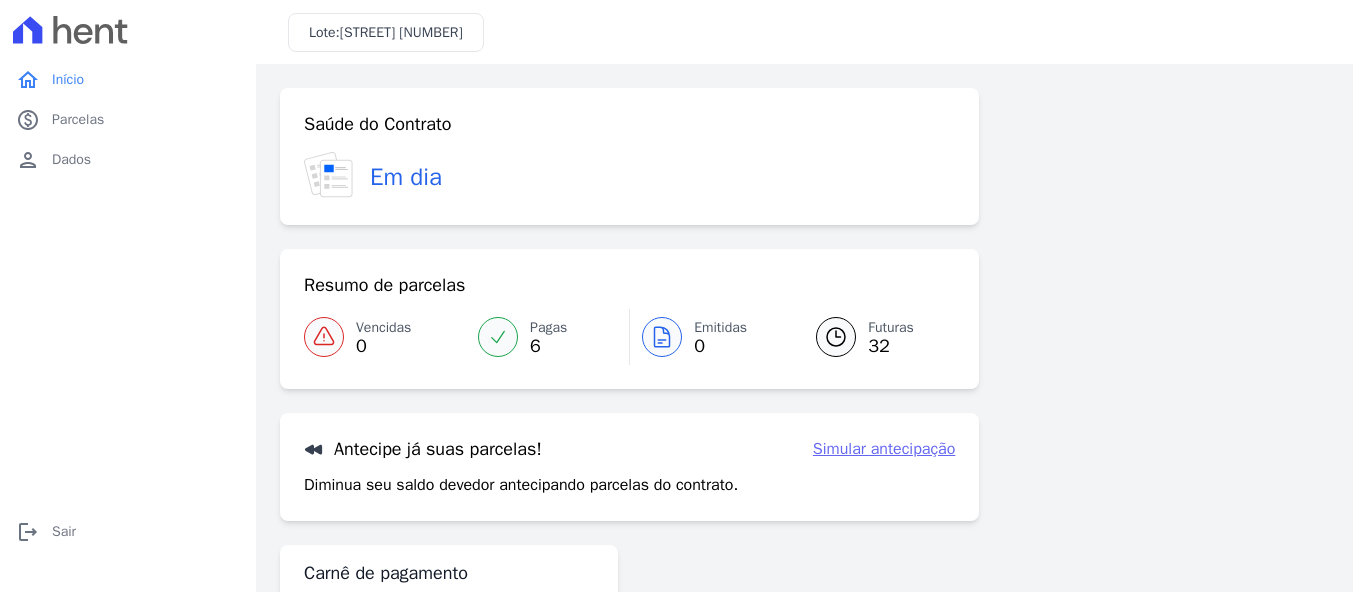 scroll, scrollTop: 0, scrollLeft: 0, axis: both 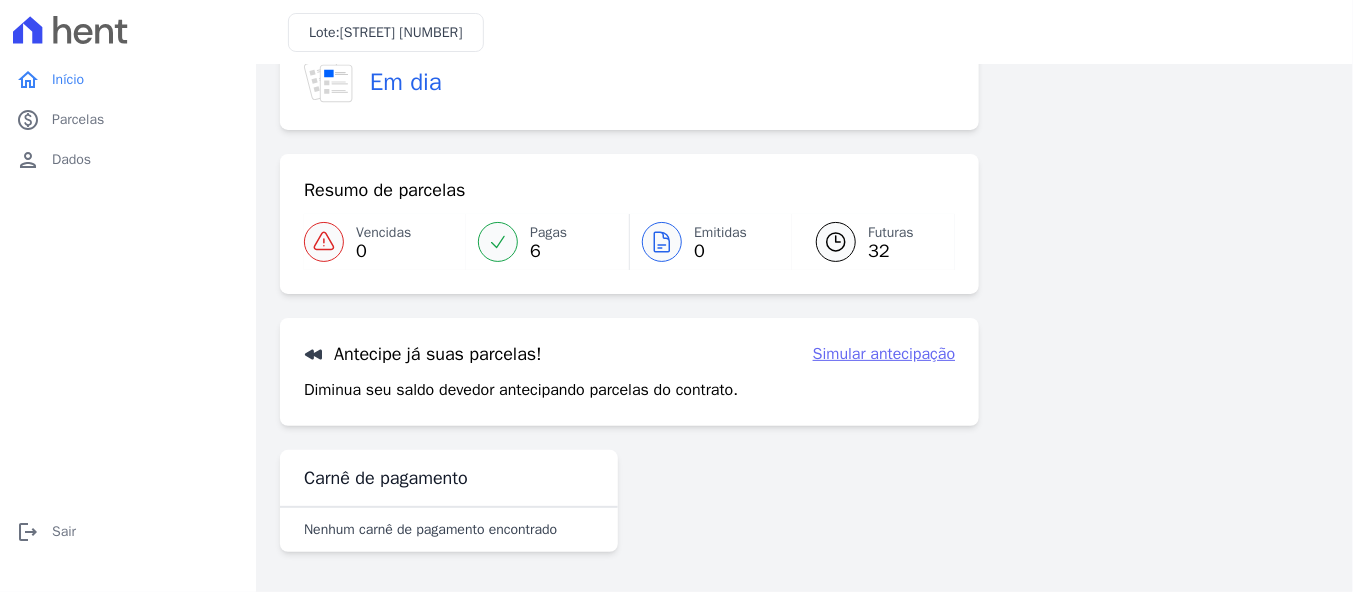click on "Simular antecipação" at bounding box center [884, 354] 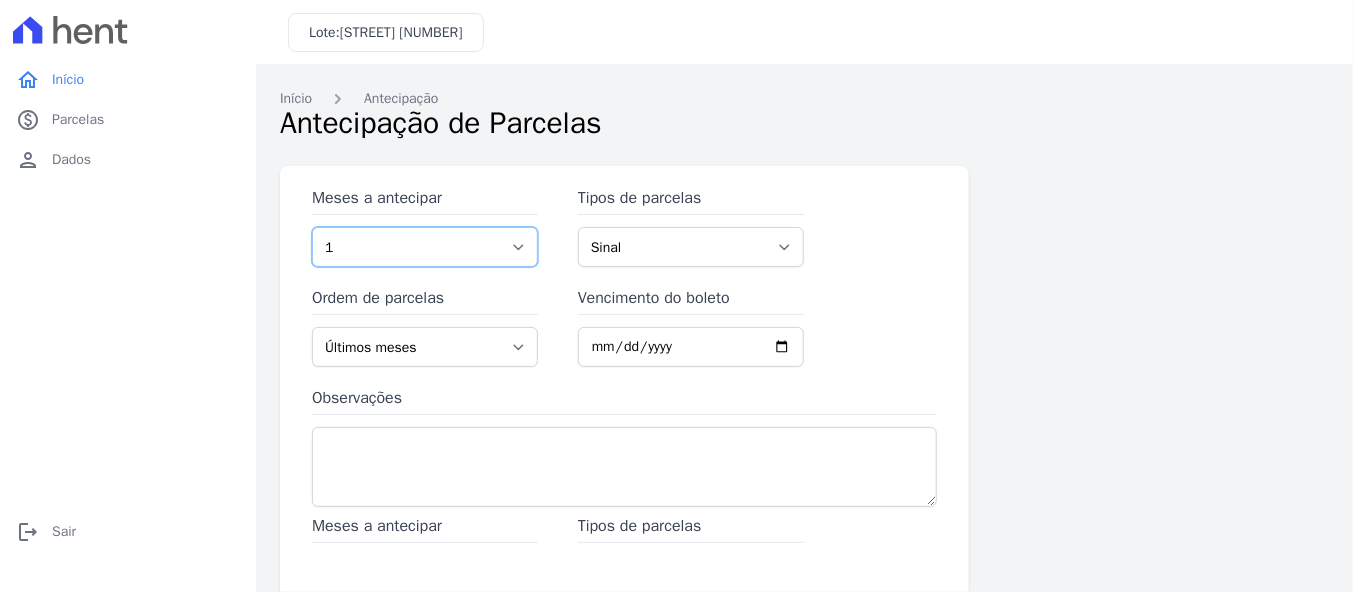 click on "1
2
3
4
5
6
7
8
9
10
11
12
13
14
15
16
17
18
19
20
21
22
23
24
25
26
27
28
29
30
31
32
33
34
35
36
37" at bounding box center (425, 247) 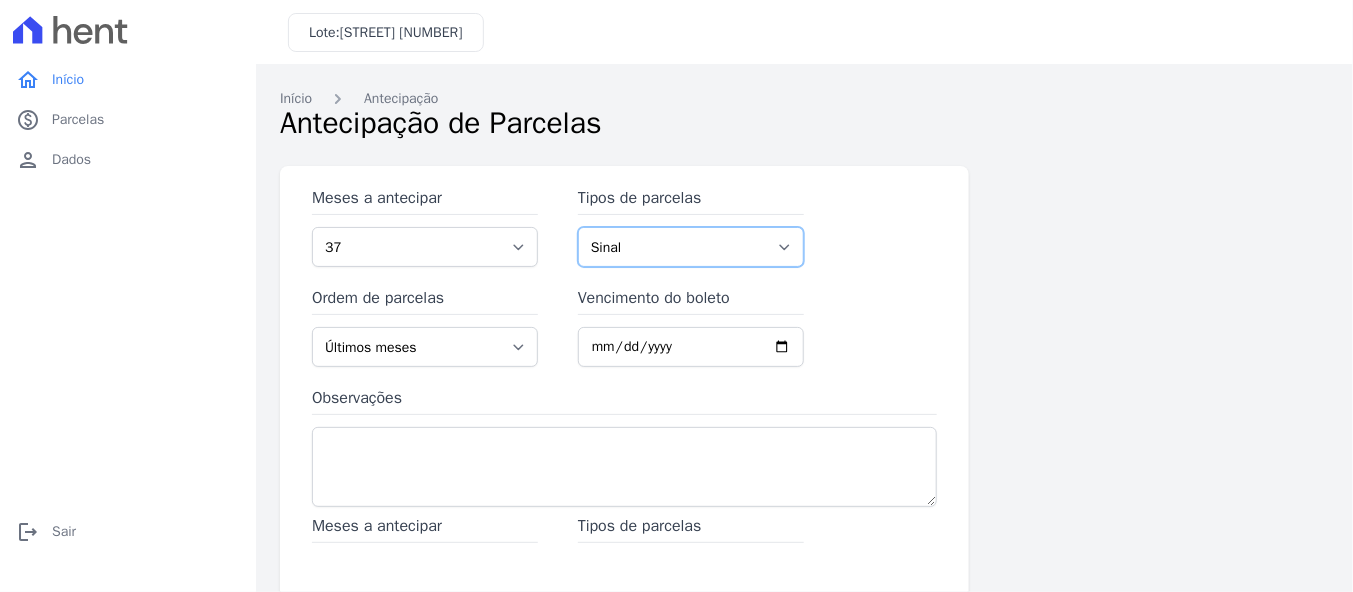 click on "Sinal
Intercalada
Parcela Normal" at bounding box center (691, 247) 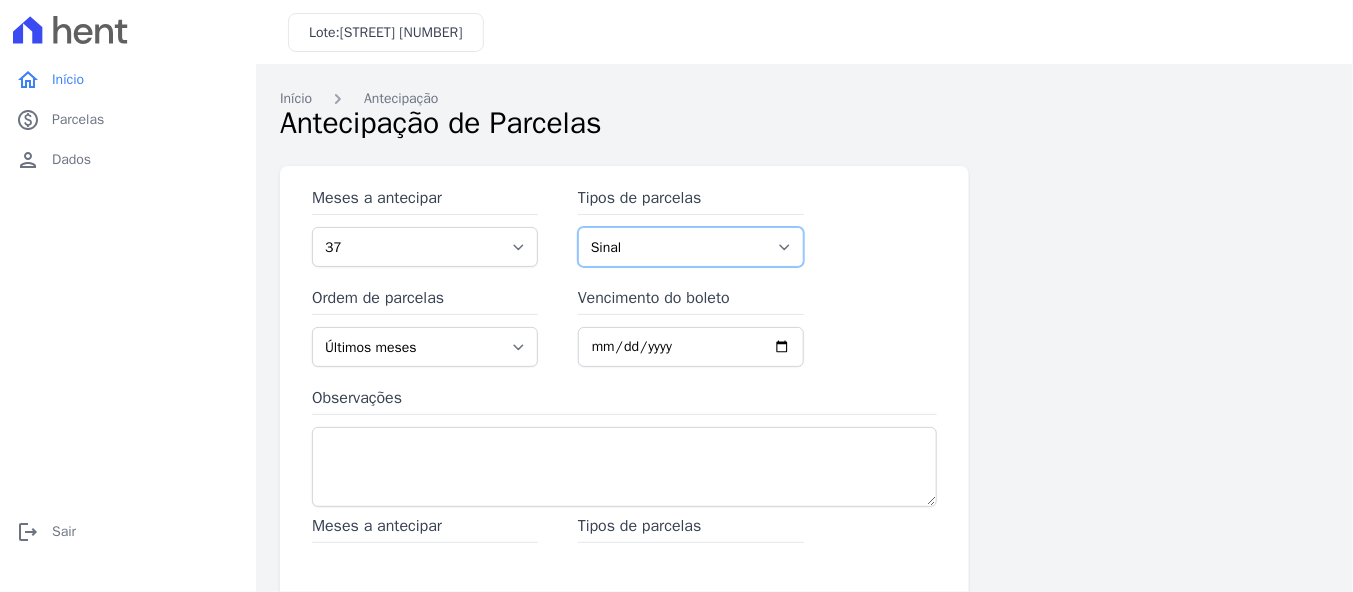 click on "Sinal
Intercalada
Parcela Normal" at bounding box center (691, 247) 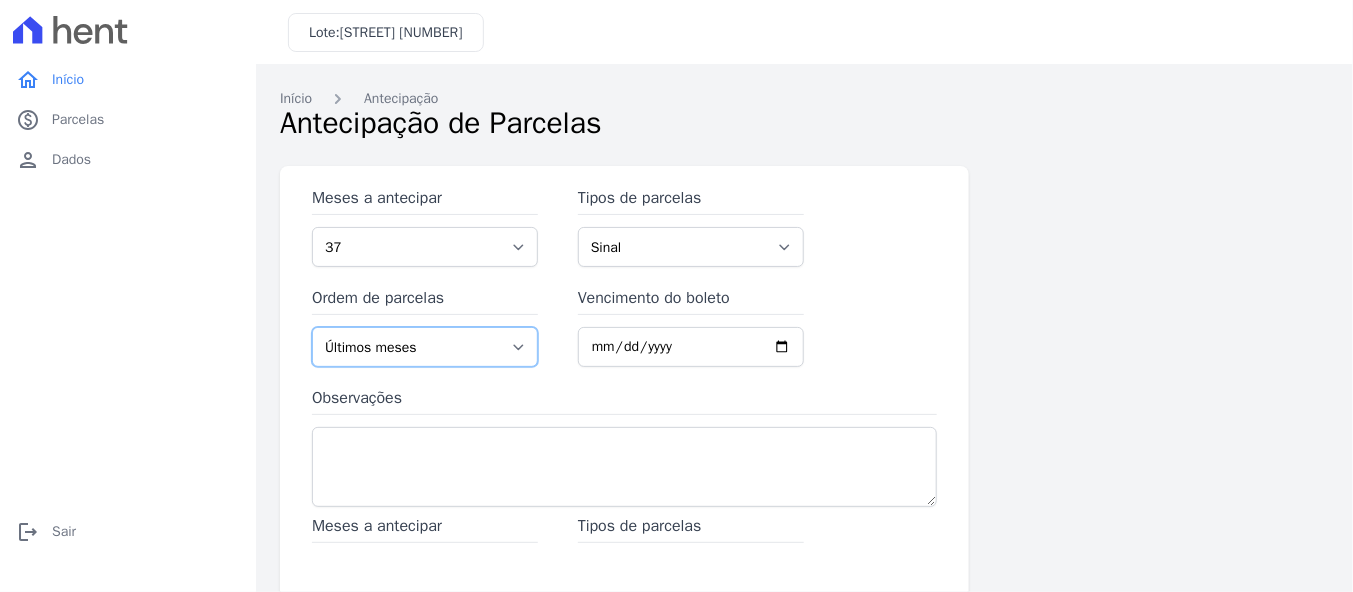 click on "Últimos meses
Primeiros meses" at bounding box center [425, 347] 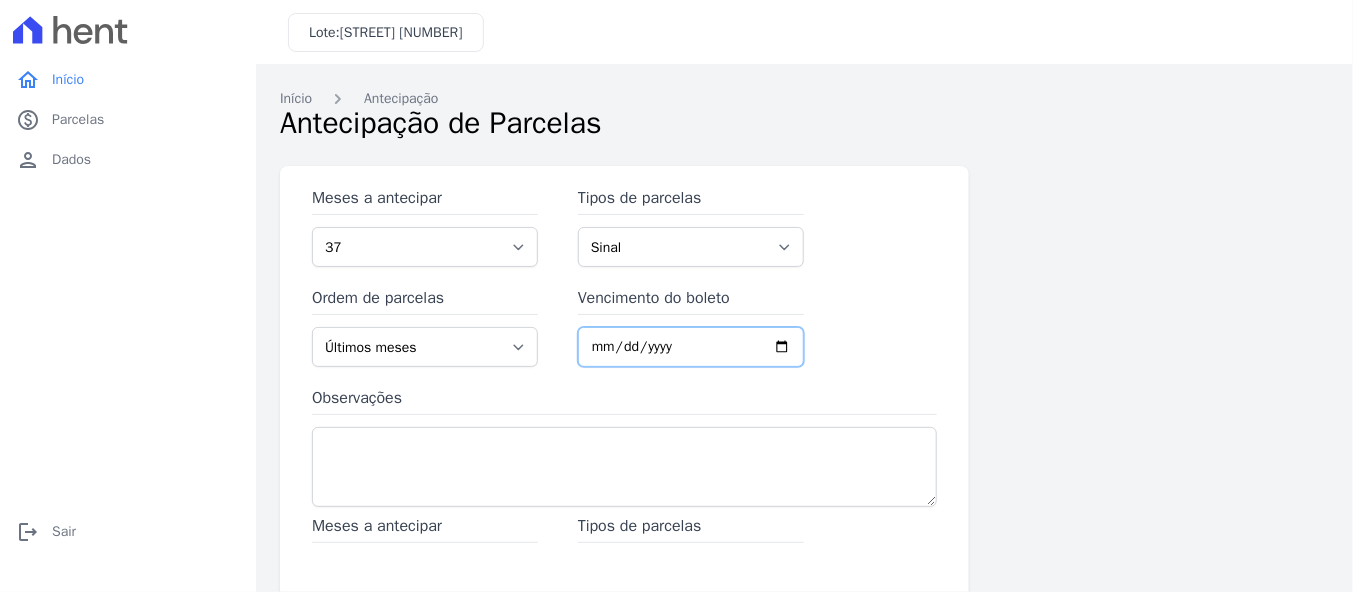 click on "Vencimento do boleto" at bounding box center (691, 347) 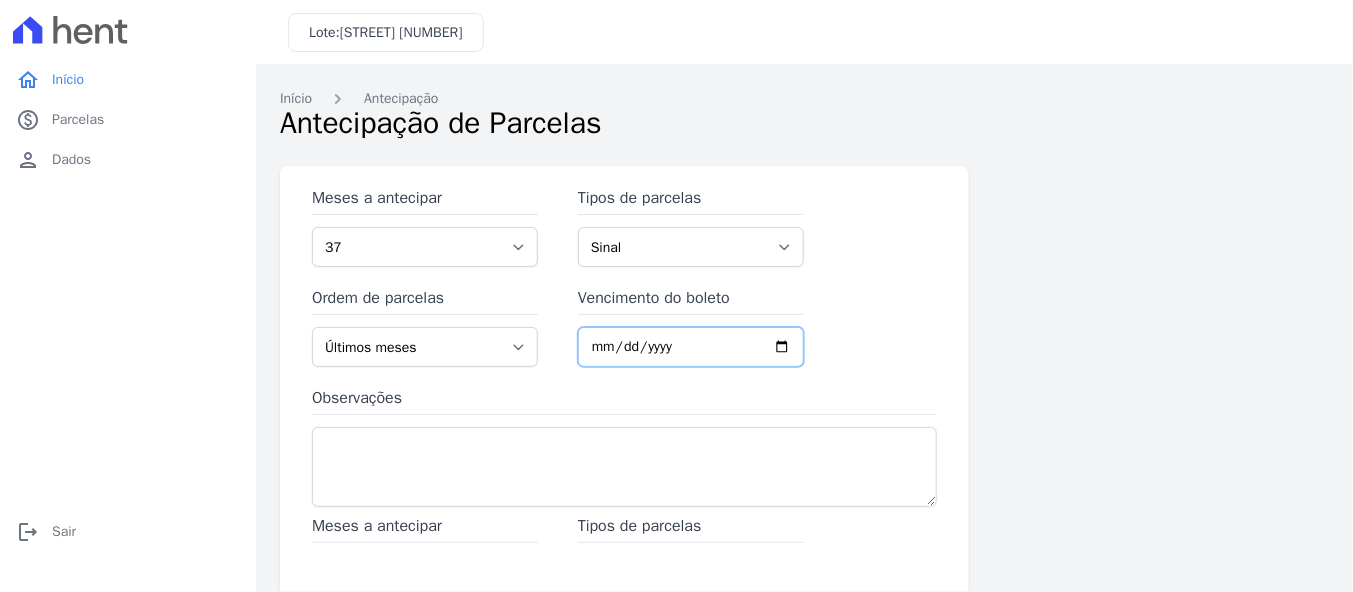 type on "2025-08-06" 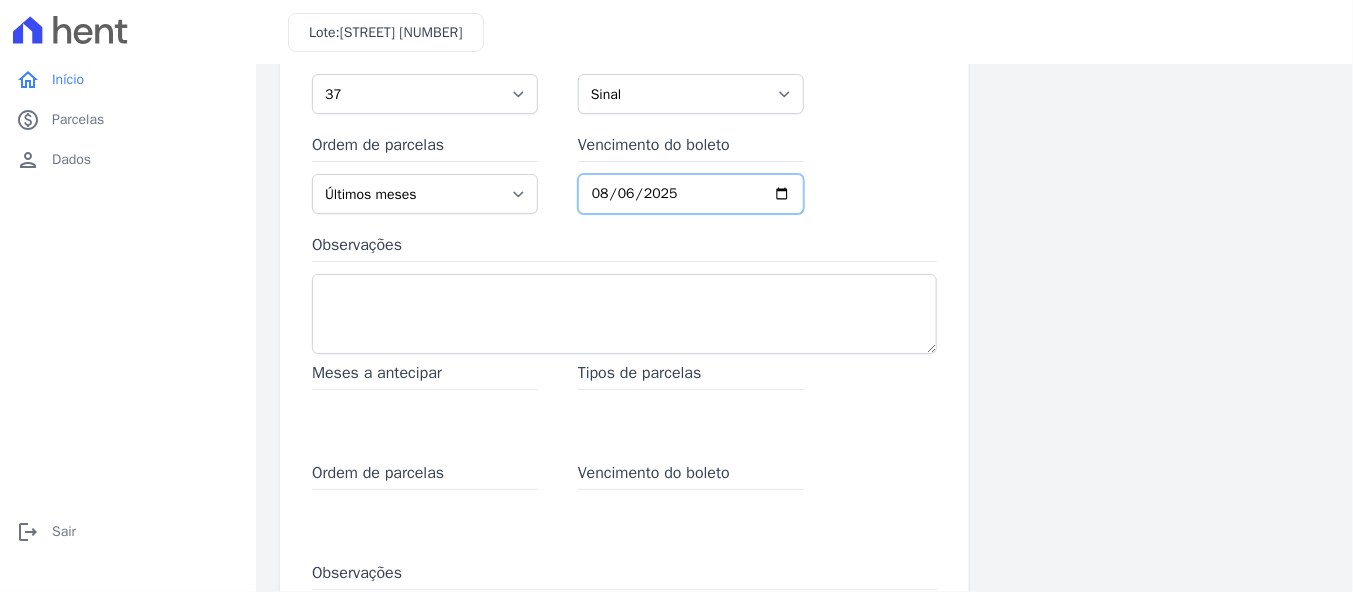 scroll, scrollTop: 358, scrollLeft: 0, axis: vertical 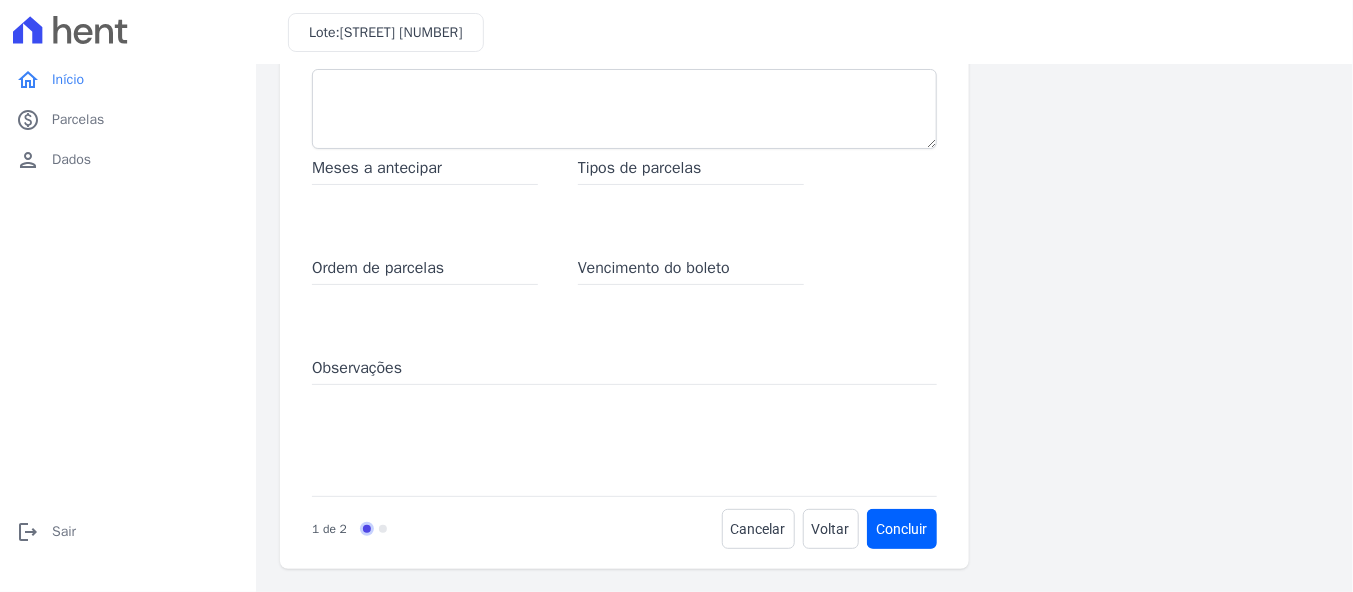 click on "Meses a antecipar
1
2
3
4
5
6
7
8
9
10
11
12
13
14
15
16
17
18
19
20
21
22
23
24
25
26
27
28
29
30
31
32
33
34
35
36
37
Tipos de parcelas
Sinal
Intercalada
Parcela Normal
Ordem de parcelas
Últimos meses
Primeiros meses
Vencimento do boleto
2025-08-06
Observações
Meses a antecipar
Tipos de parcelas
Ordem de parcelas
Vencimento do boleto
Observações
Concluir
1
de 2
Cancelar
Voltar
Avançar" at bounding box center [804, 188] 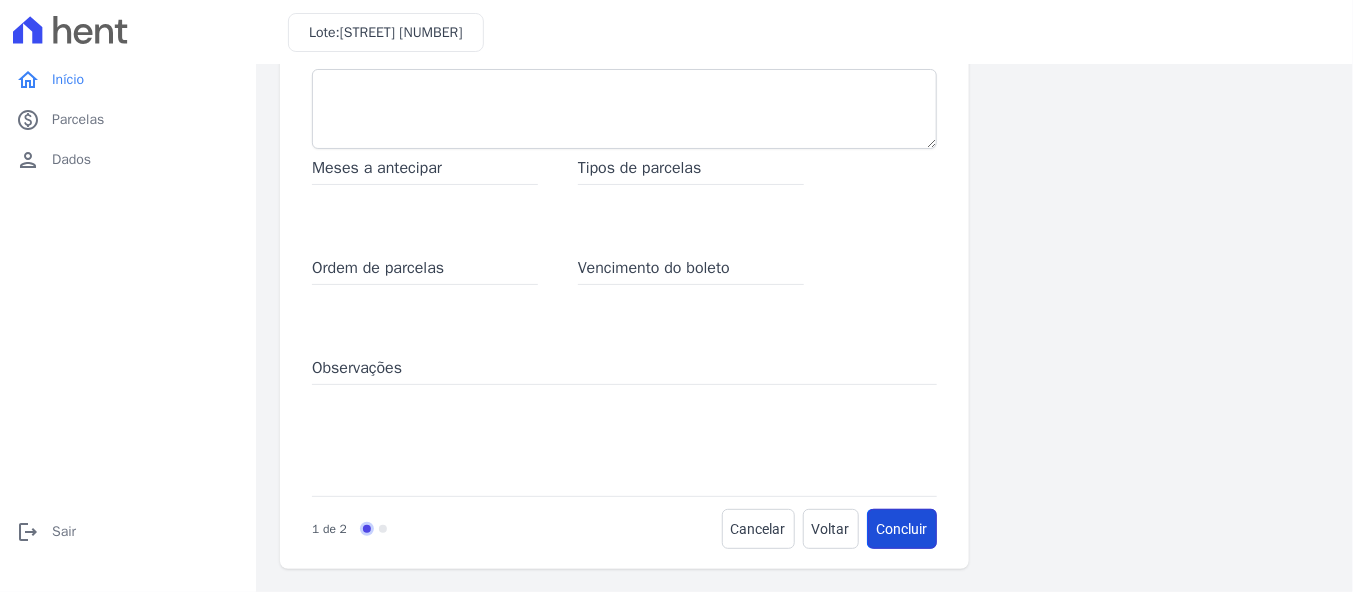 click on "Concluir" at bounding box center (902, 529) 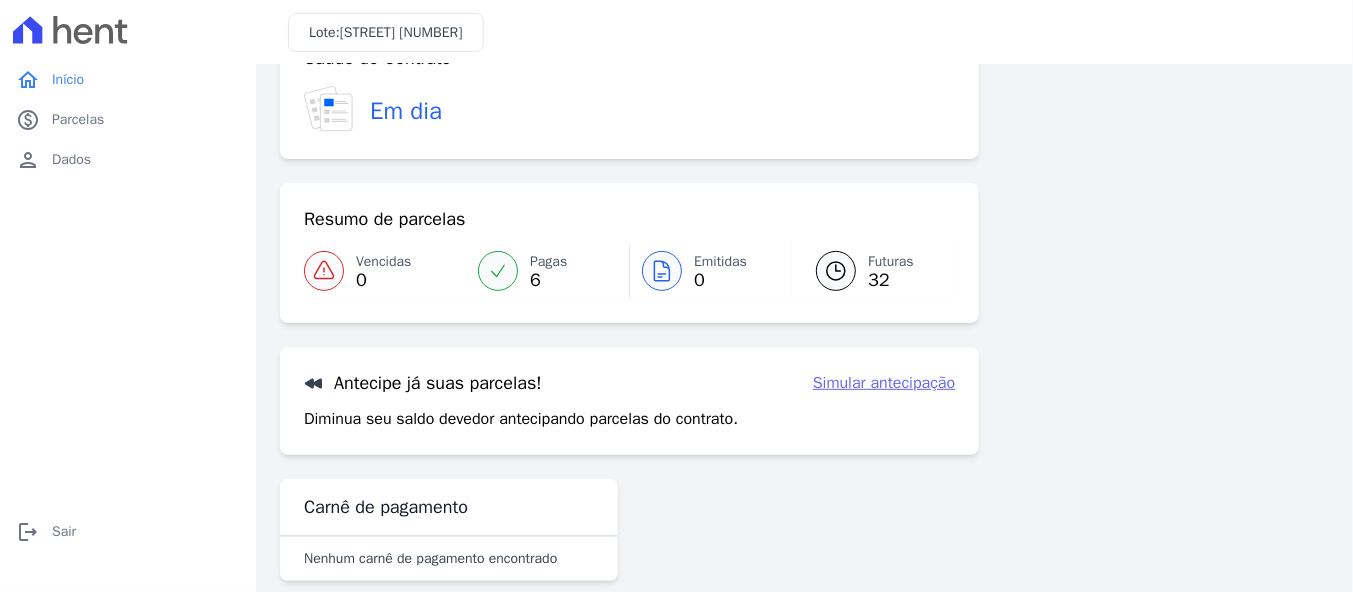 scroll, scrollTop: 170, scrollLeft: 0, axis: vertical 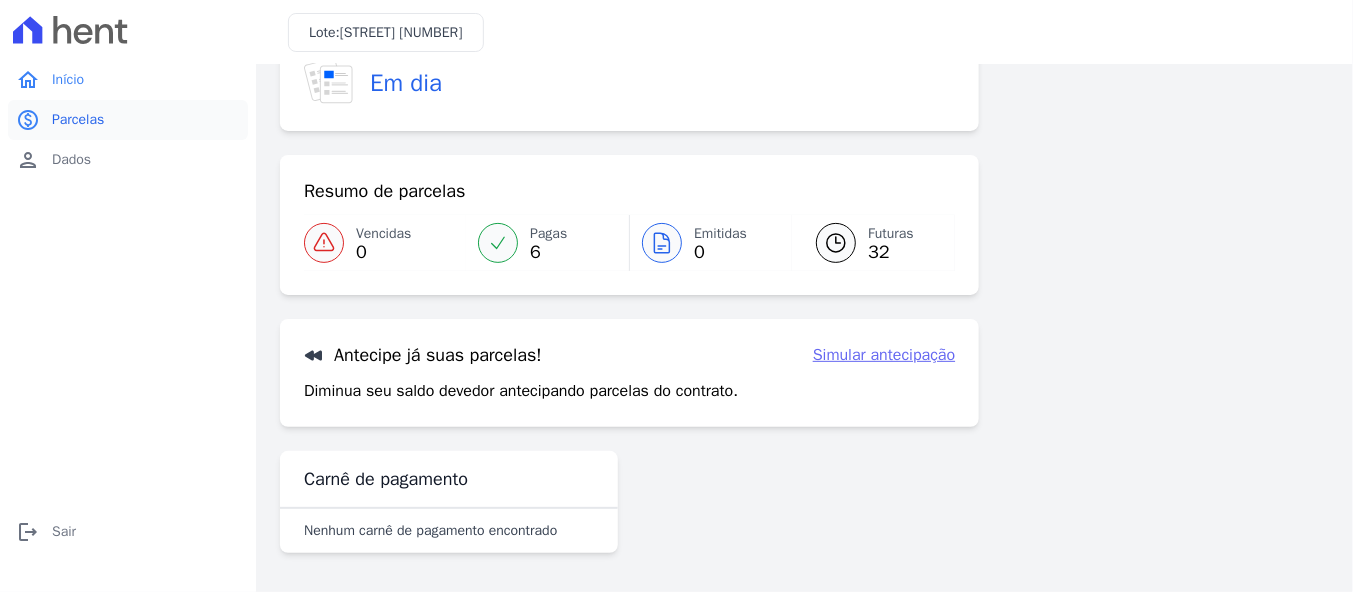 click on "Parcelas" at bounding box center (78, 120) 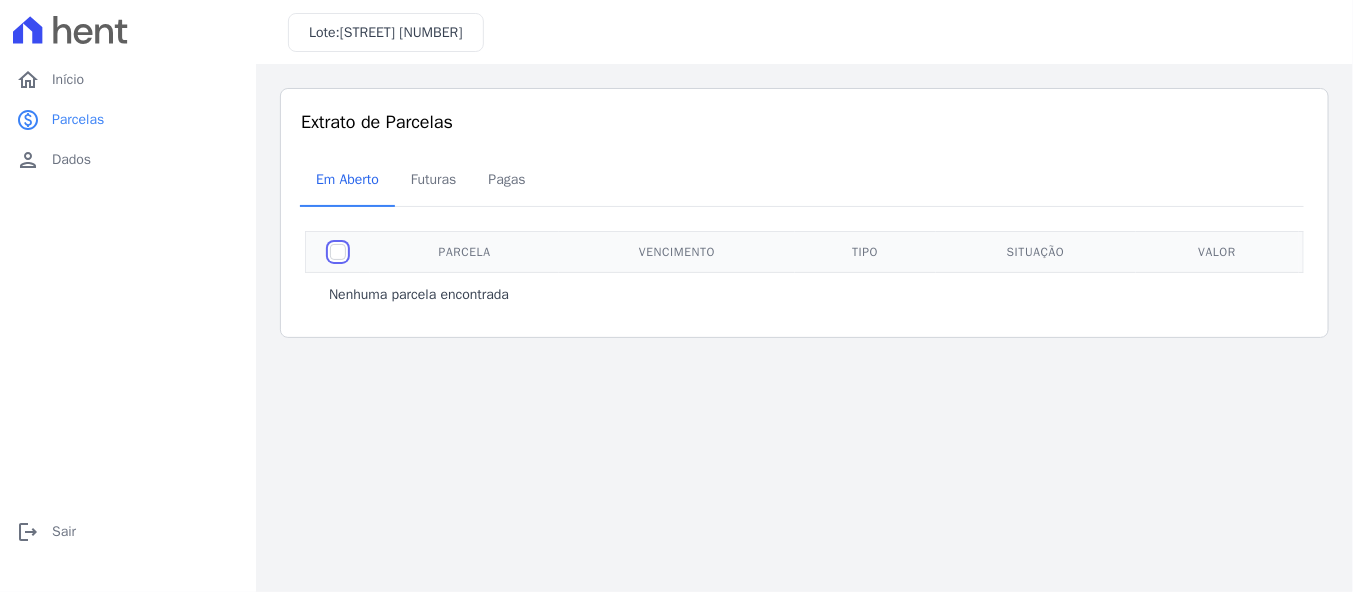 click at bounding box center (338, 252) 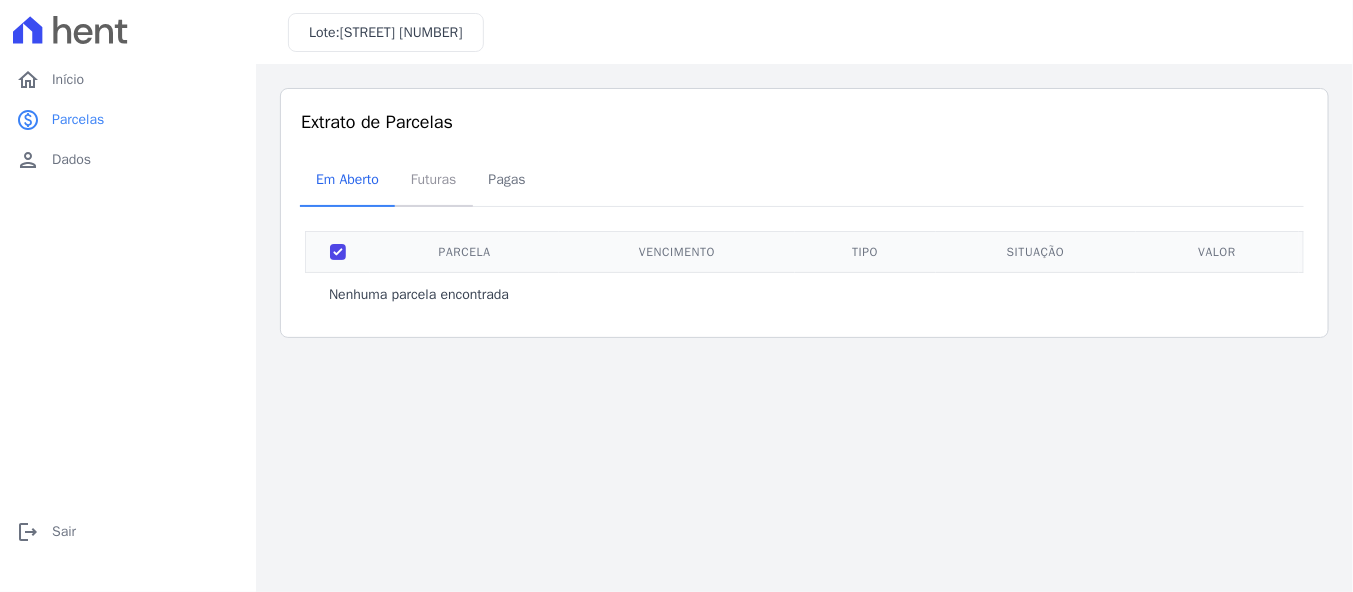 click on "Futuras" at bounding box center (434, 179) 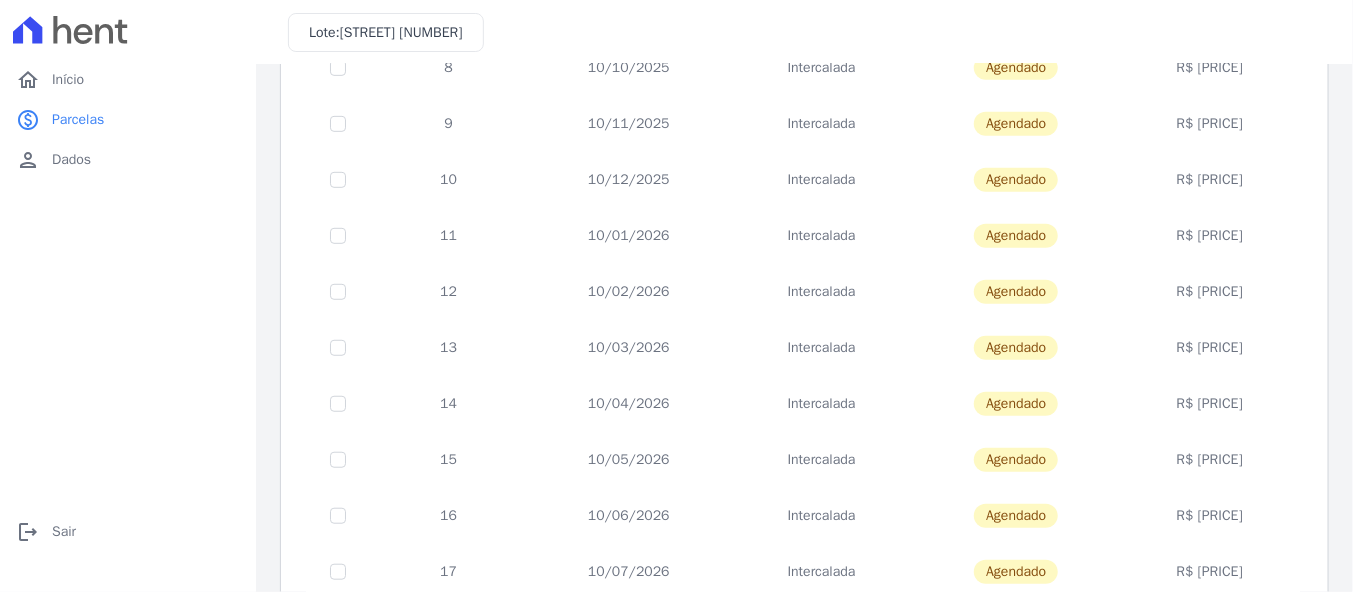 scroll, scrollTop: 115, scrollLeft: 0, axis: vertical 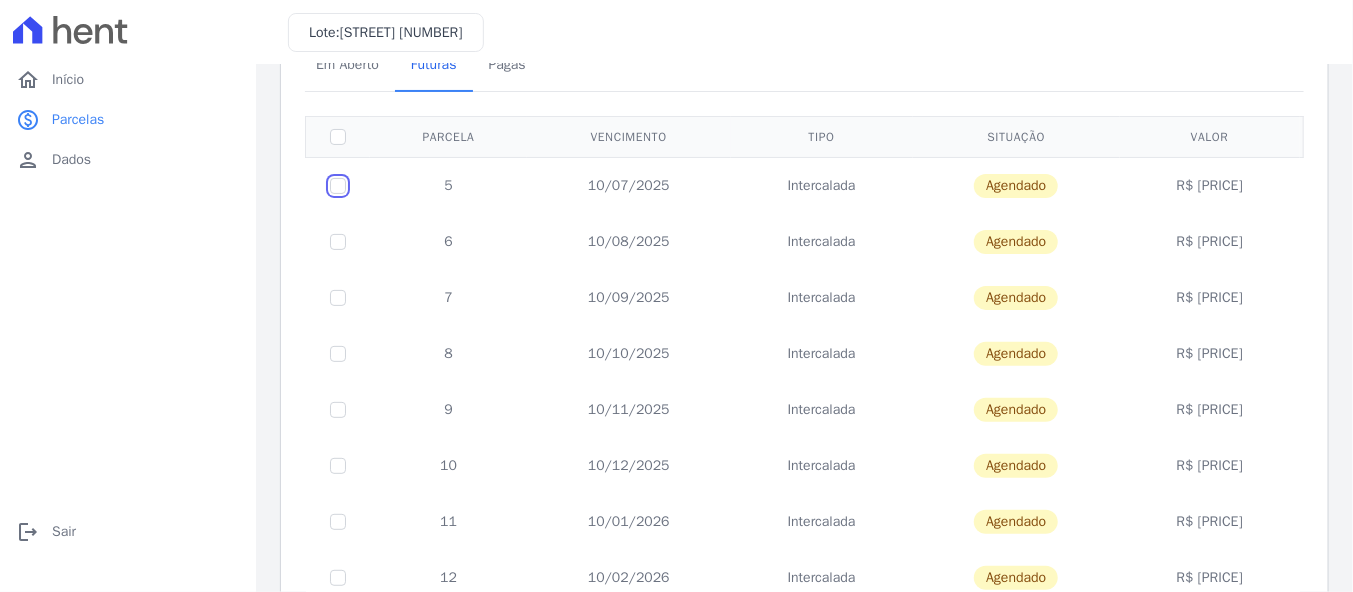 click at bounding box center [338, 186] 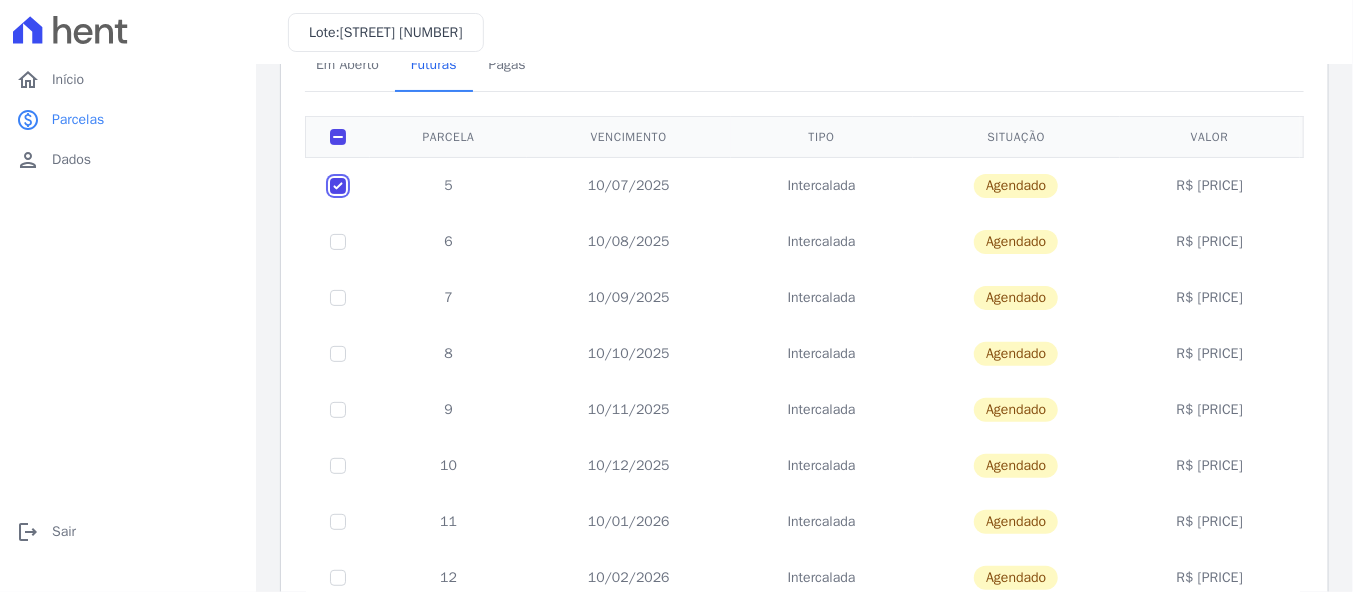 checkbox on "true" 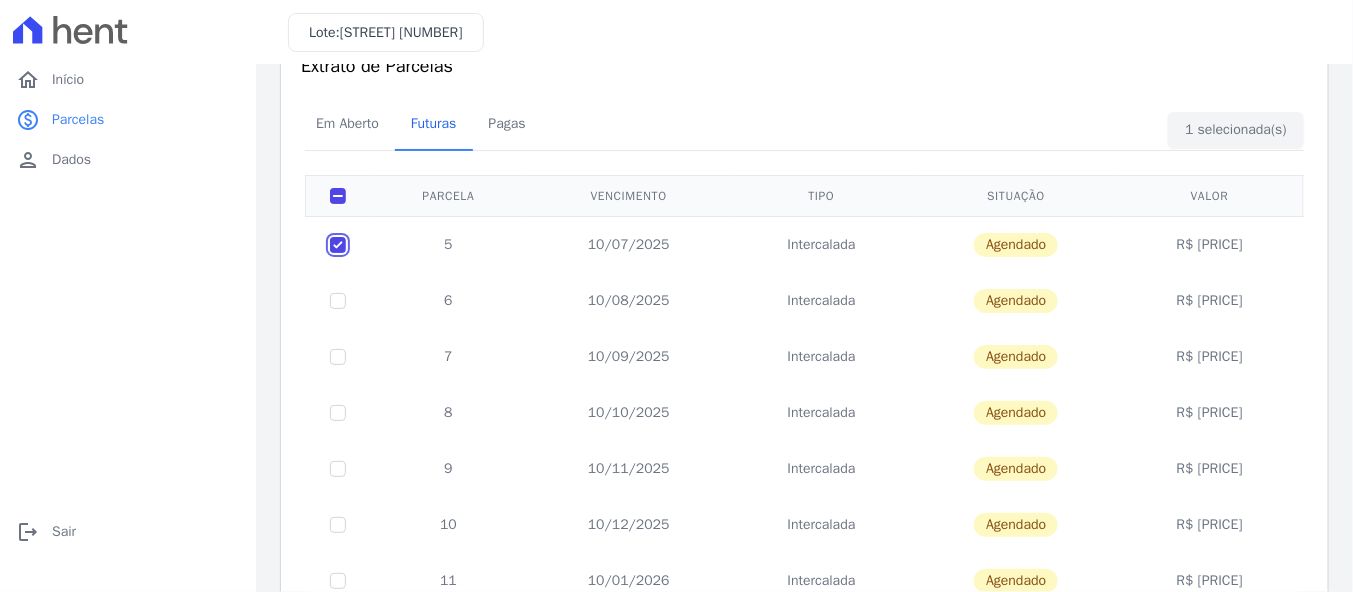scroll, scrollTop: 0, scrollLeft: 0, axis: both 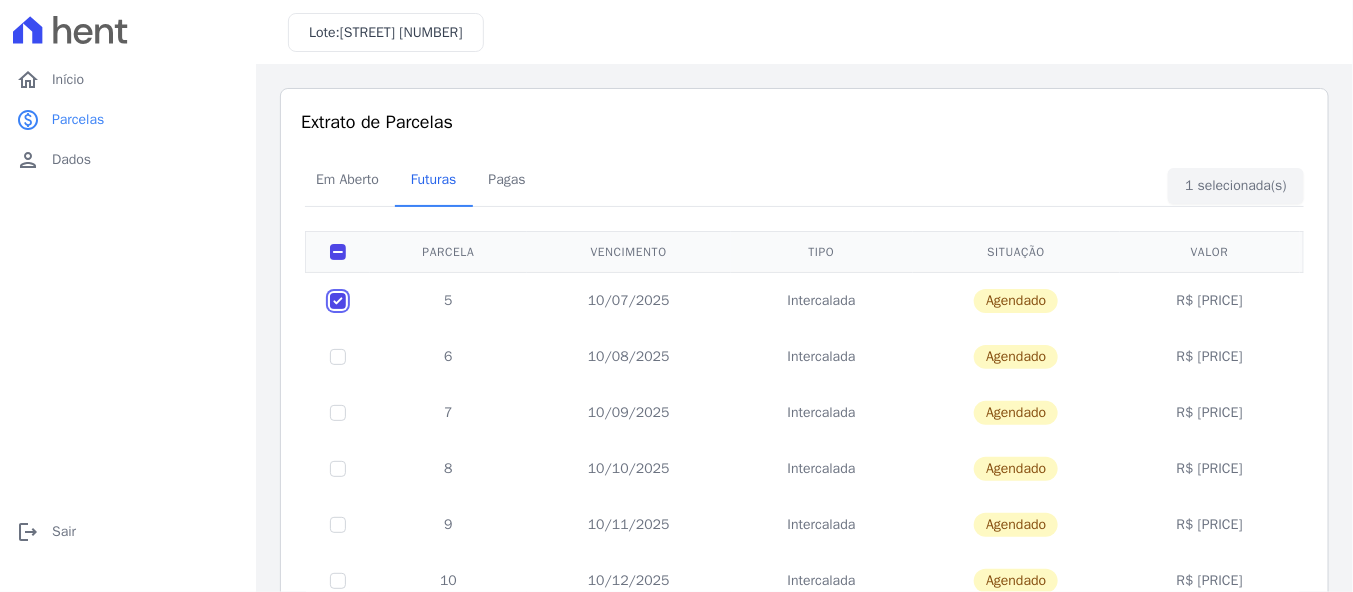 click at bounding box center [338, 301] 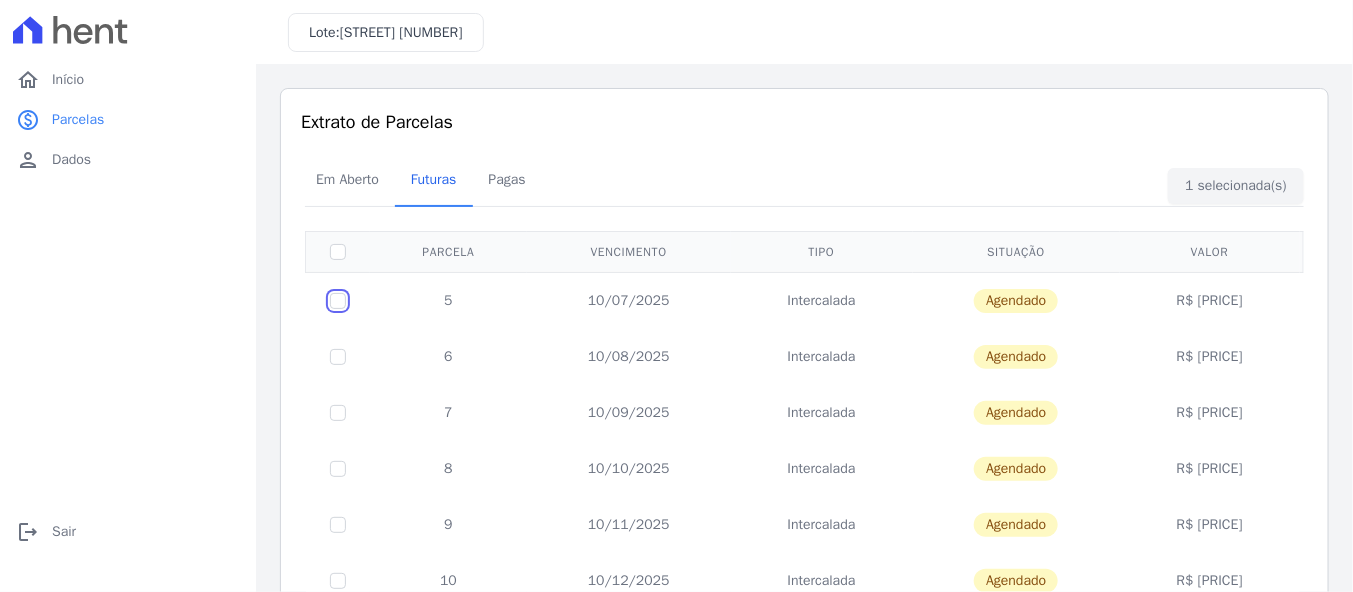 checkbox on "false" 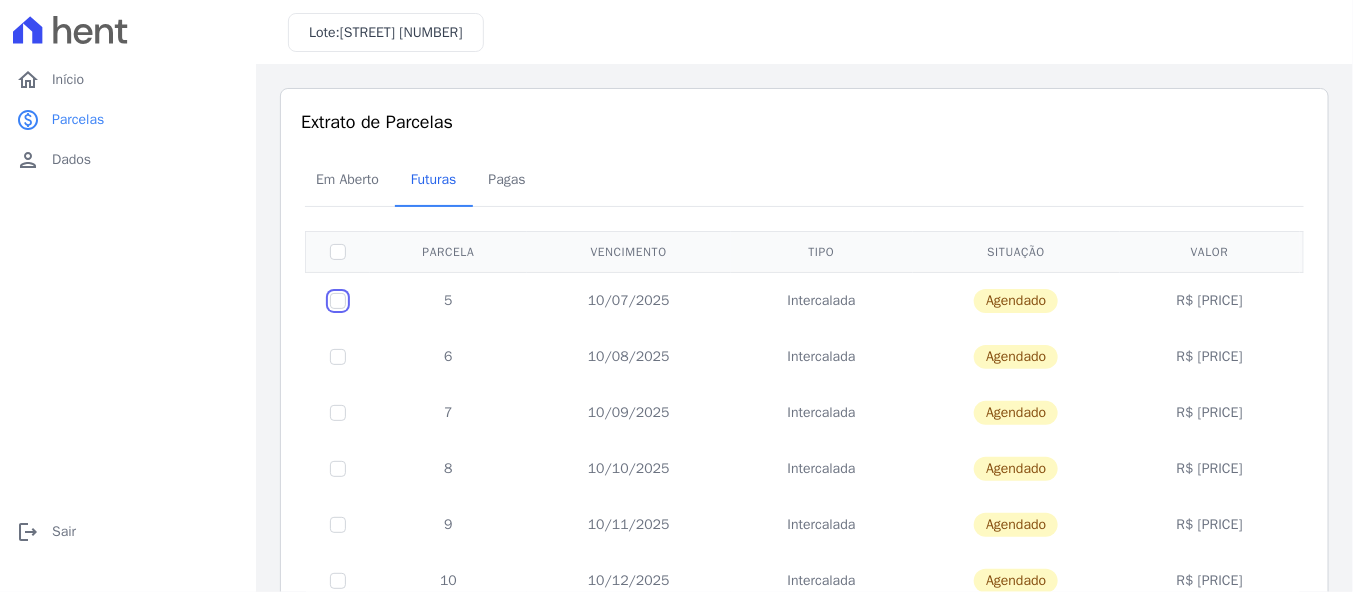 scroll, scrollTop: 133, scrollLeft: 0, axis: vertical 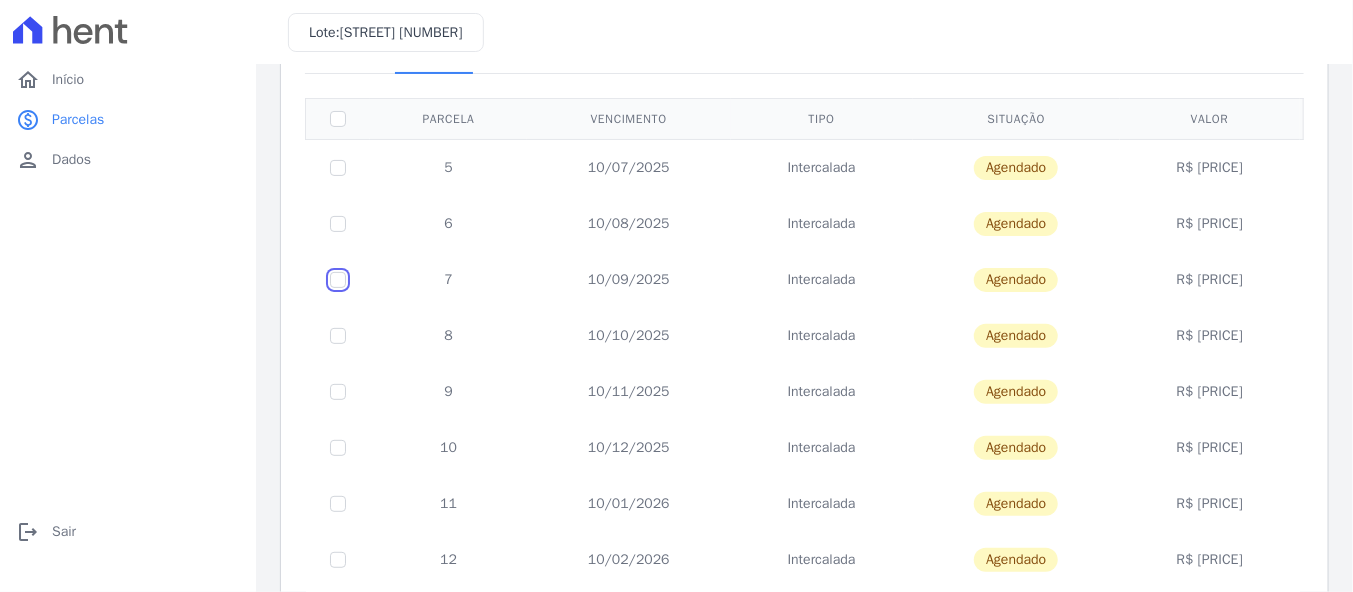 click at bounding box center [338, 168] 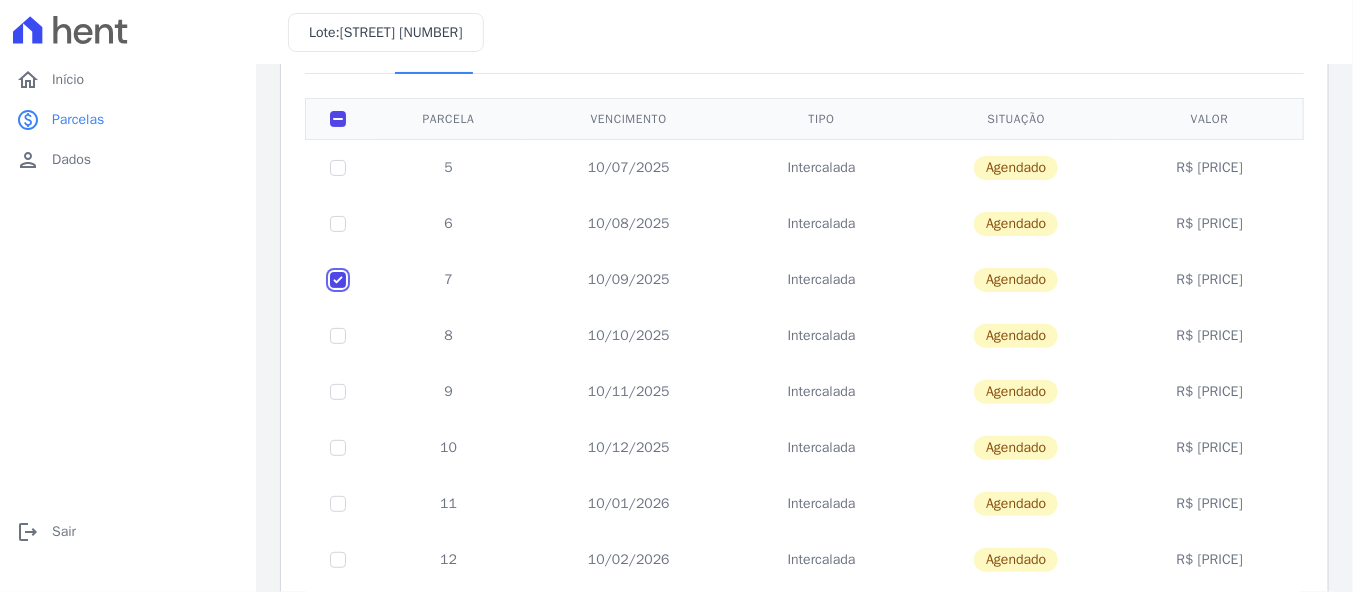 checkbox on "true" 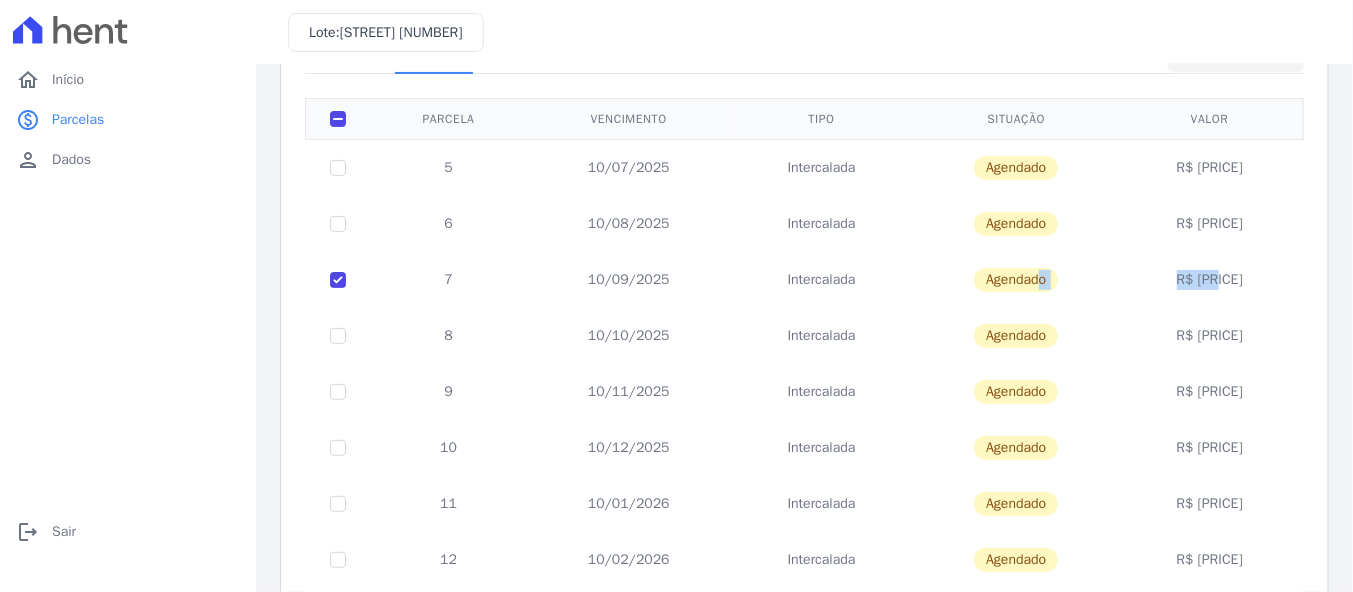 drag, startPoint x: 968, startPoint y: 277, endPoint x: 1167, endPoint y: 267, distance: 199.2511 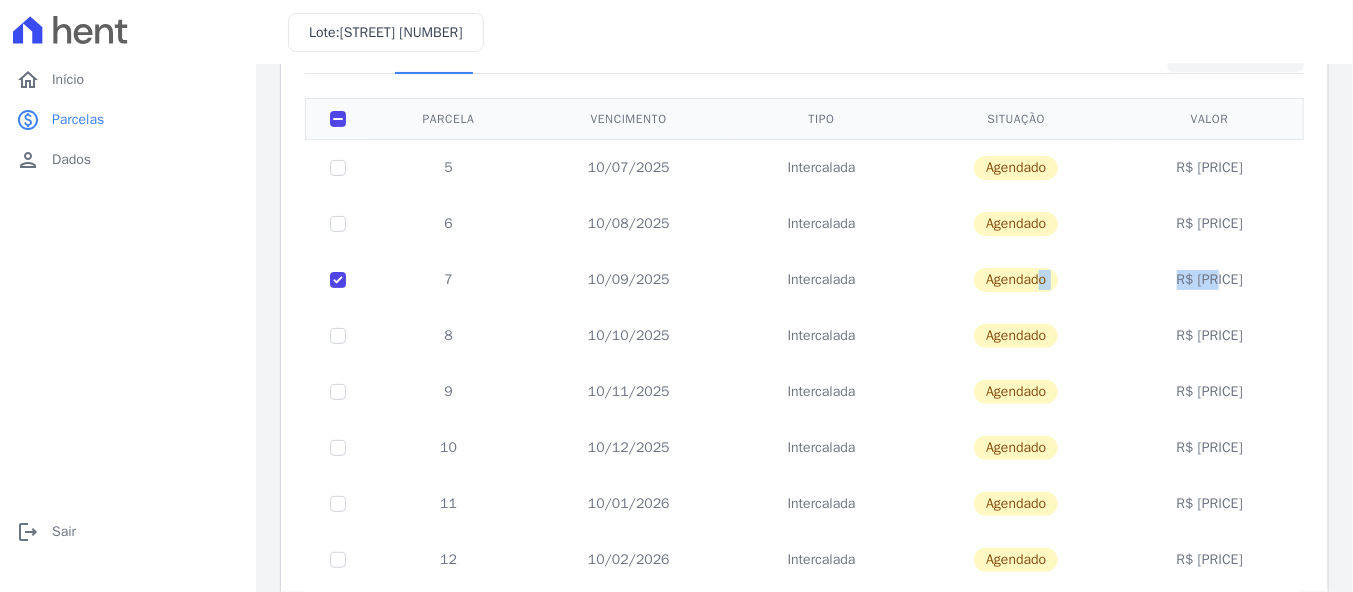 click on "7
10/09/2025
Intercalada
Agendado
R$ 1.283,92" at bounding box center [805, 280] 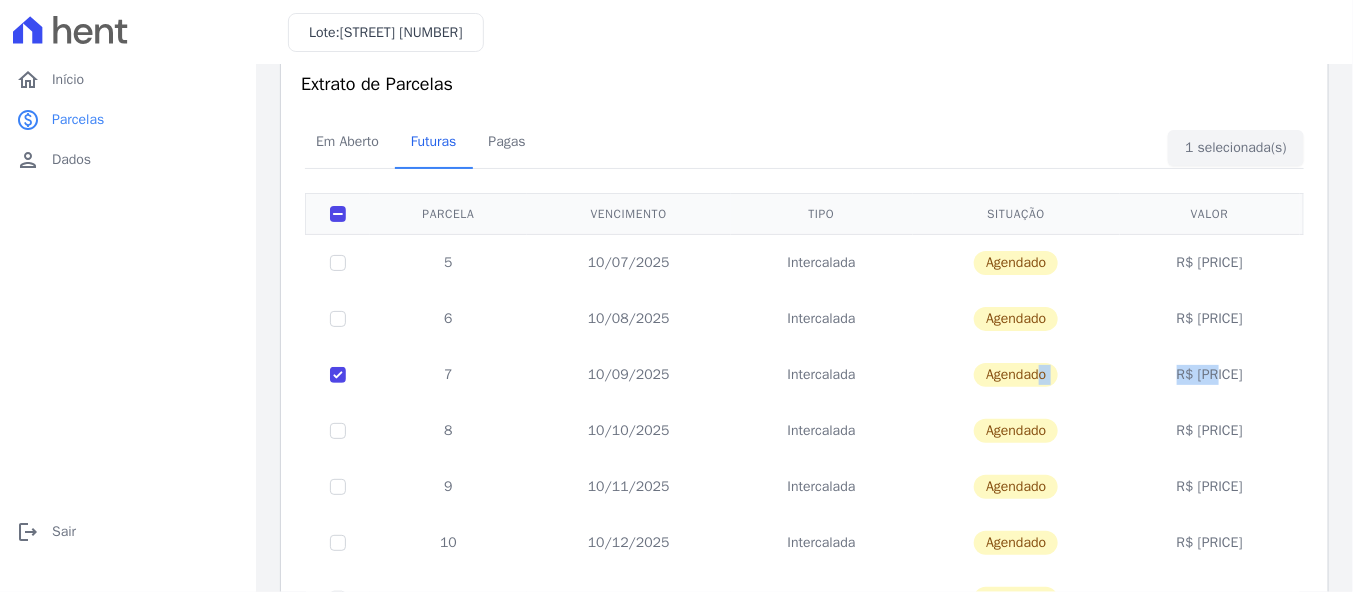 scroll, scrollTop: 0, scrollLeft: 0, axis: both 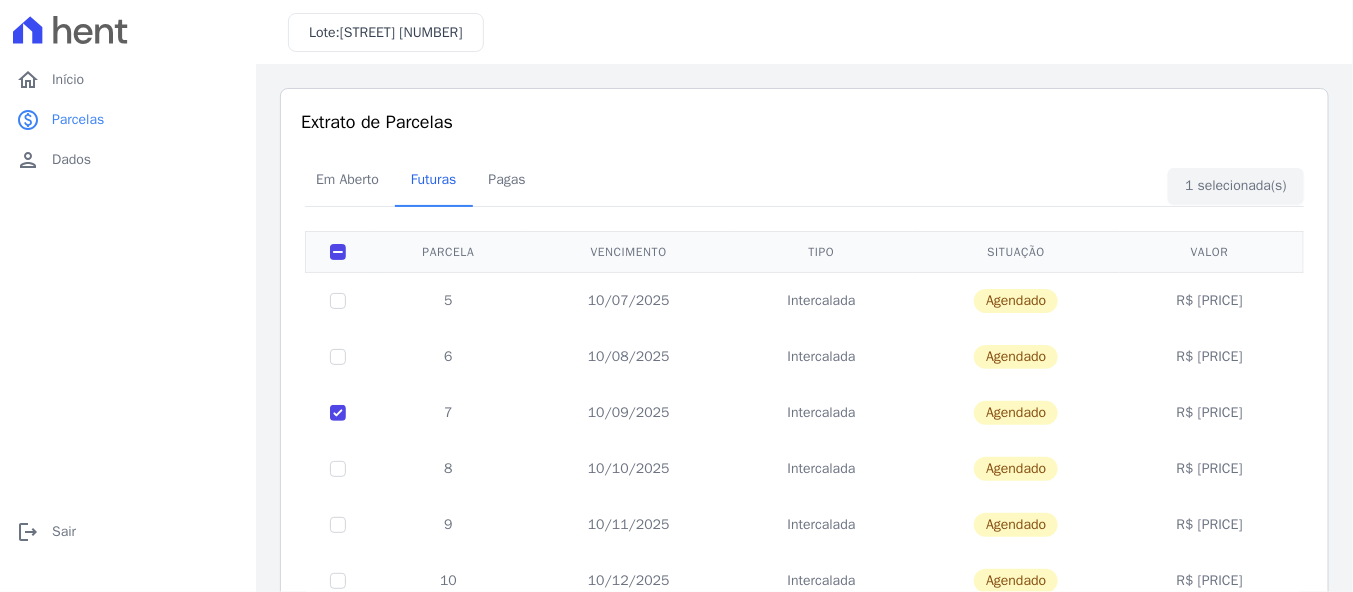 drag, startPoint x: 333, startPoint y: 234, endPoint x: 337, endPoint y: 260, distance: 26.305893 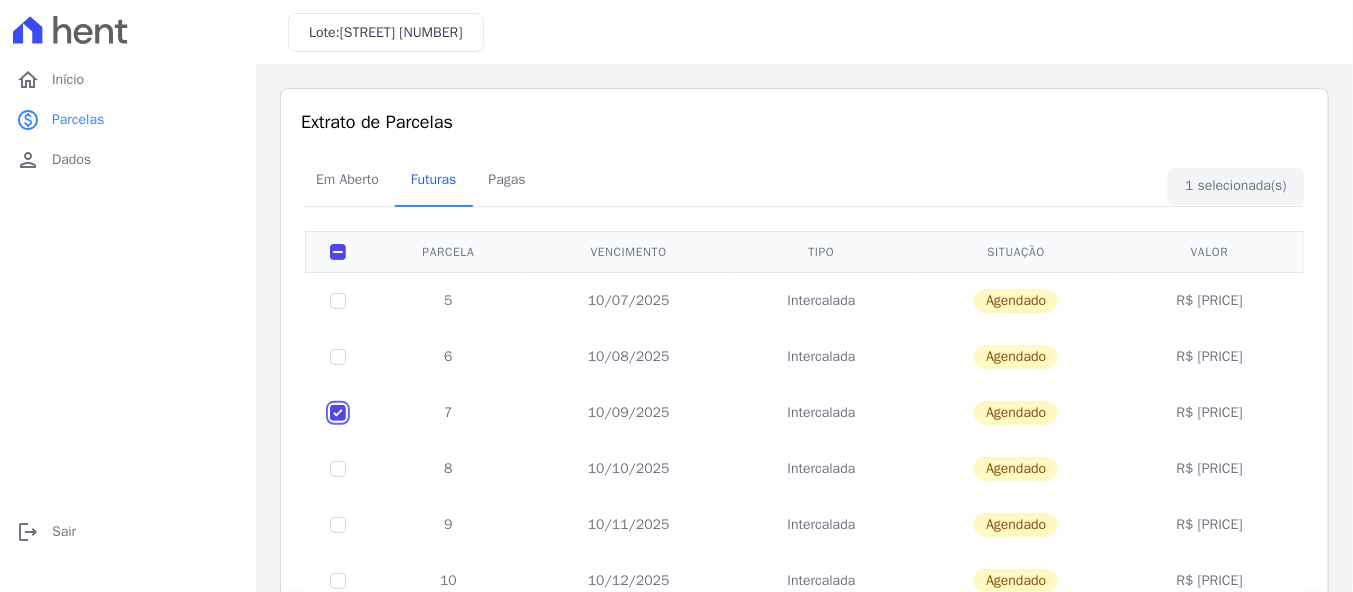 click at bounding box center [338, 301] 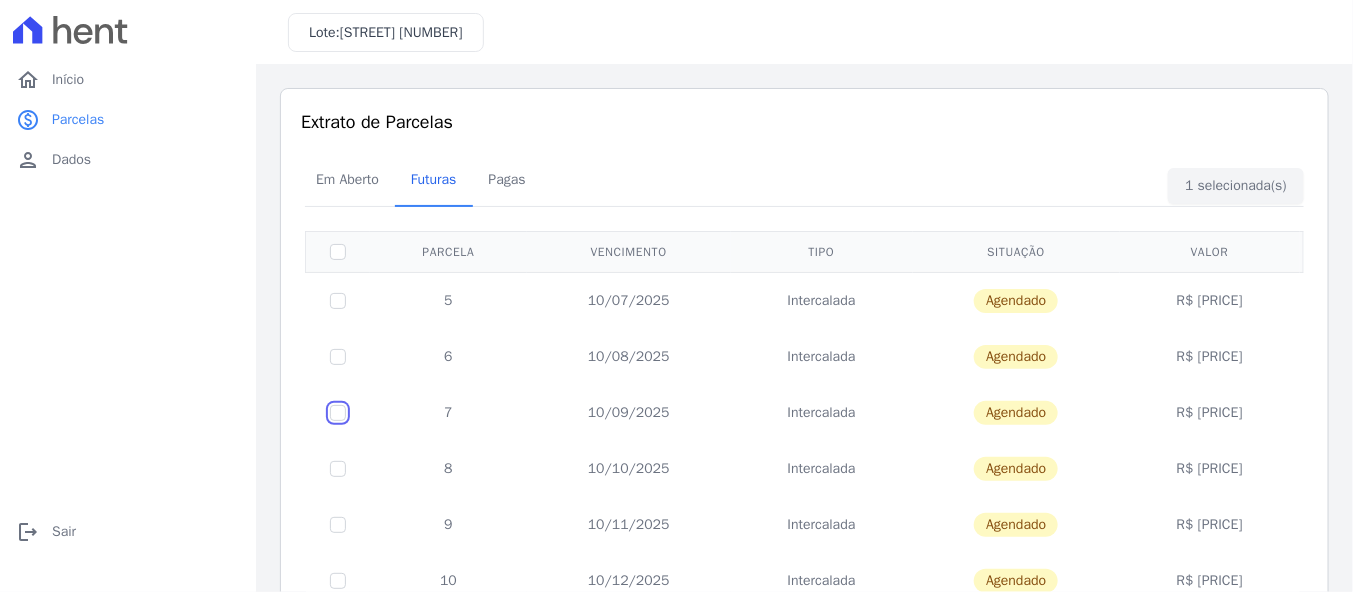 checkbox on "false" 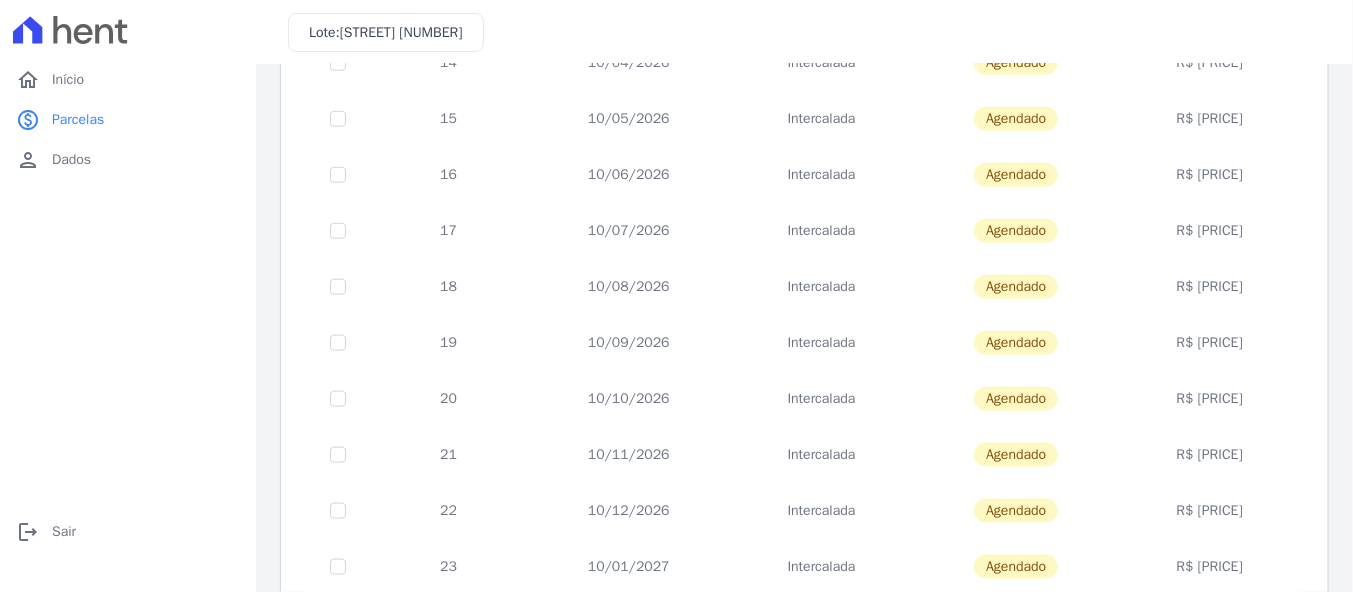 scroll, scrollTop: 915, scrollLeft: 0, axis: vertical 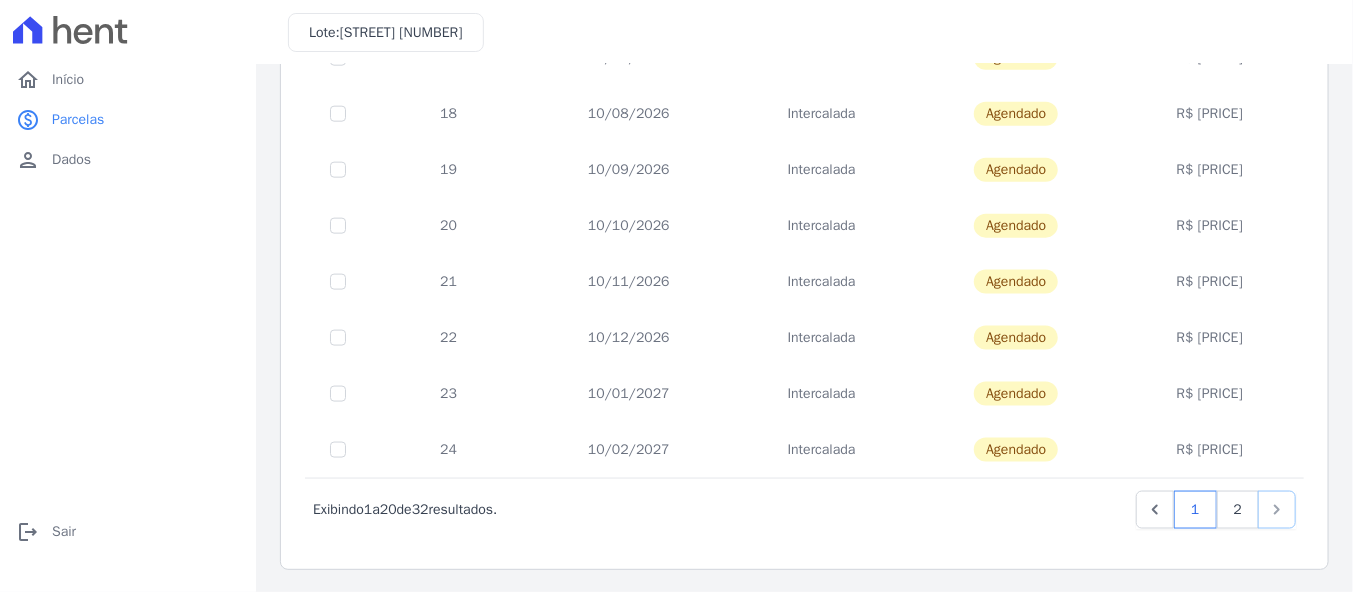 click 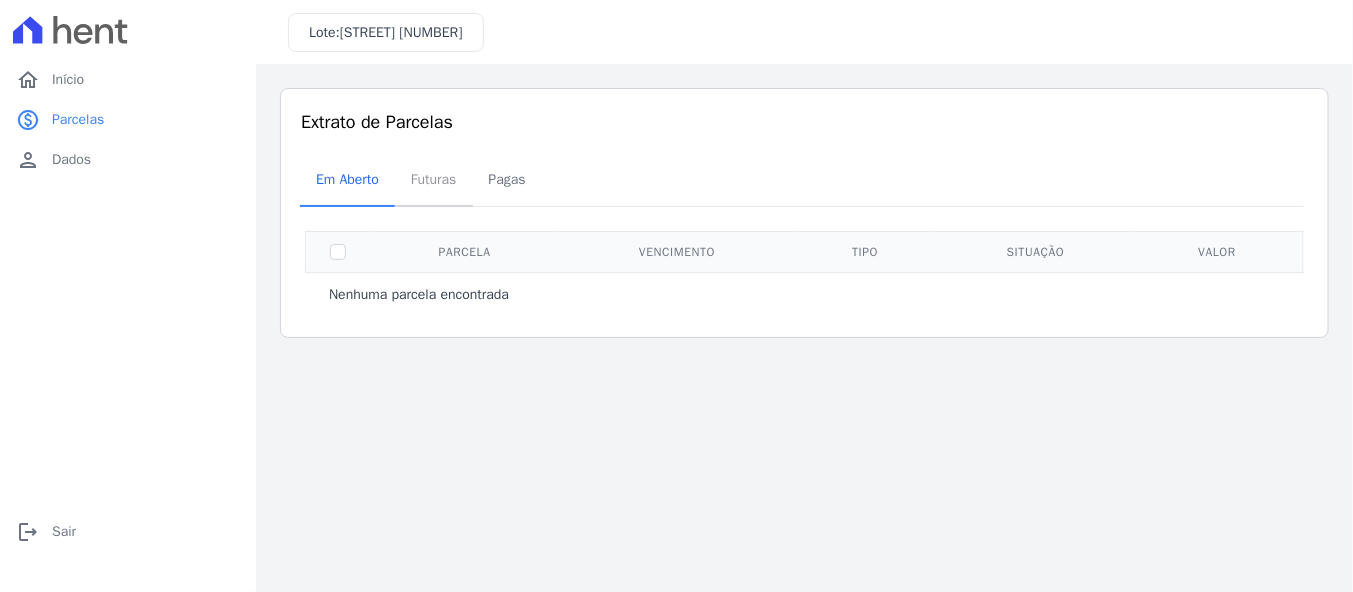 click on "Futuras" at bounding box center (434, 179) 